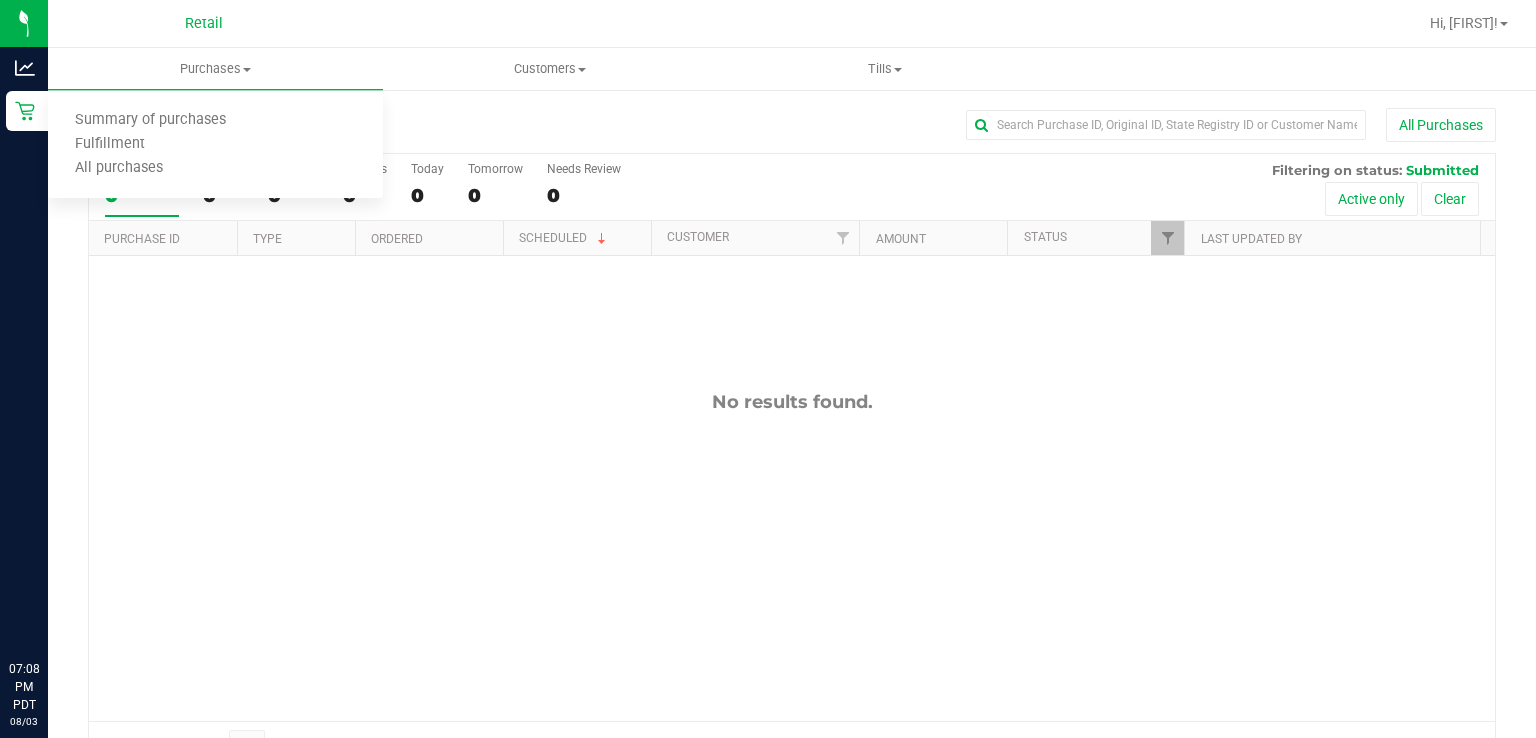 scroll, scrollTop: 0, scrollLeft: 0, axis: both 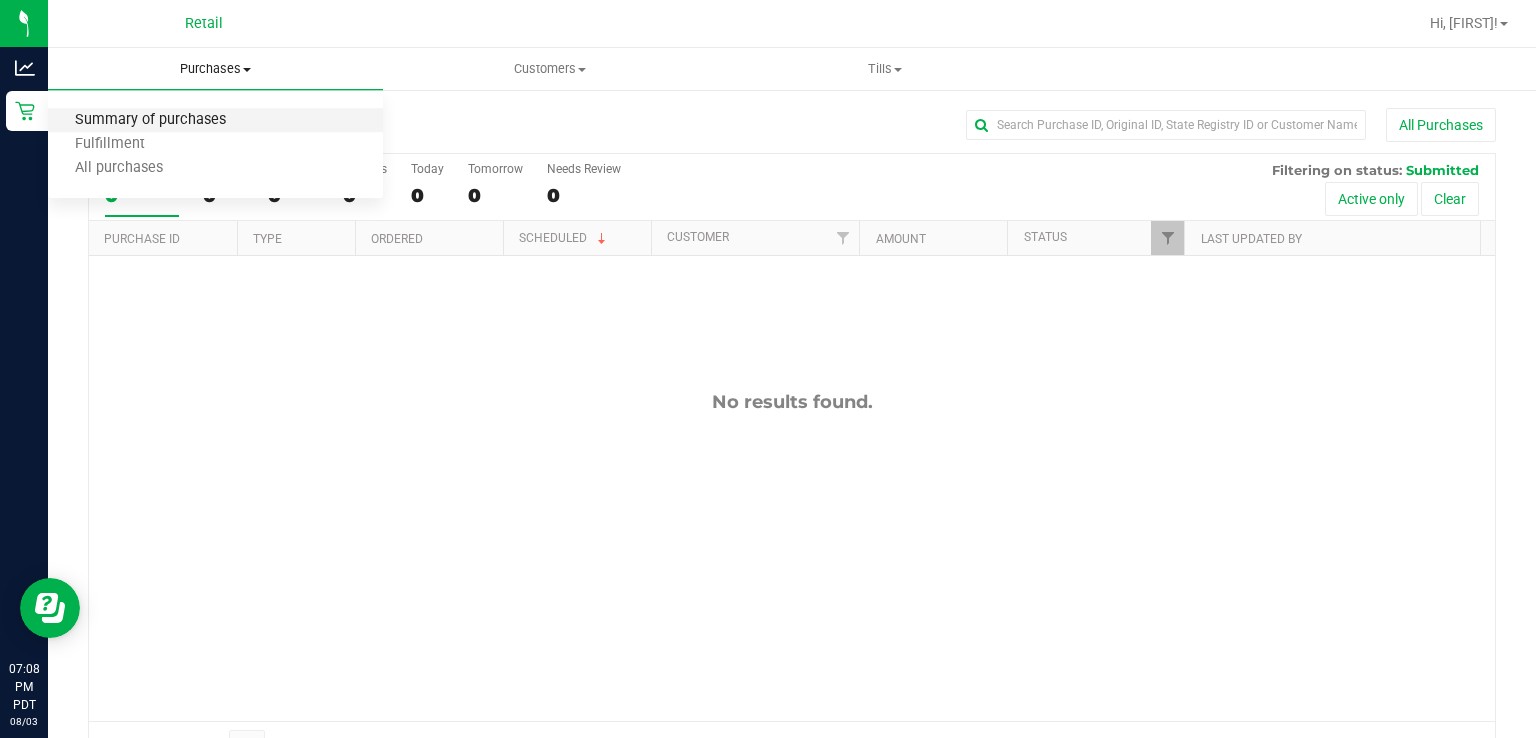 click on "Summary of purchases" at bounding box center [150, 120] 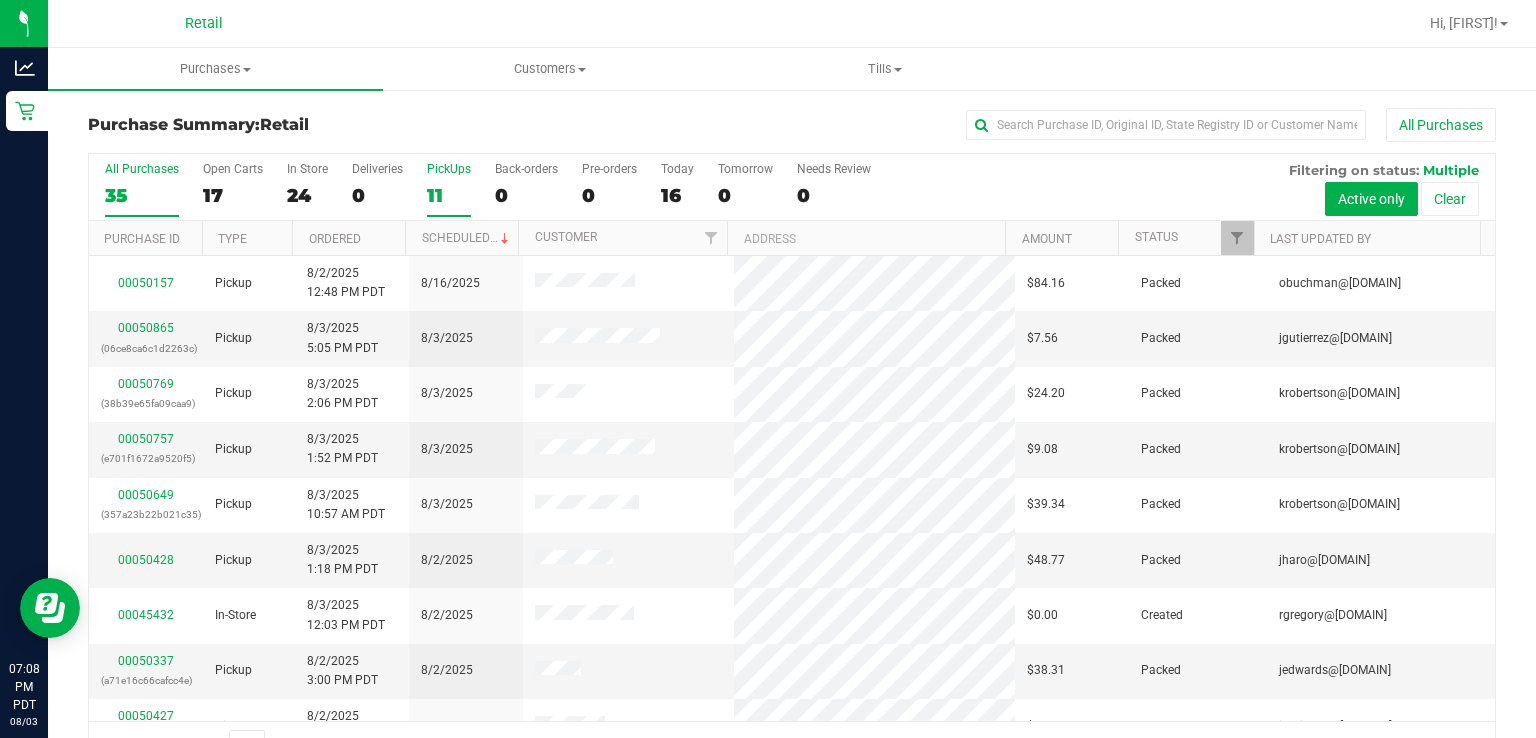 click on "PickUps
11" at bounding box center (449, 189) 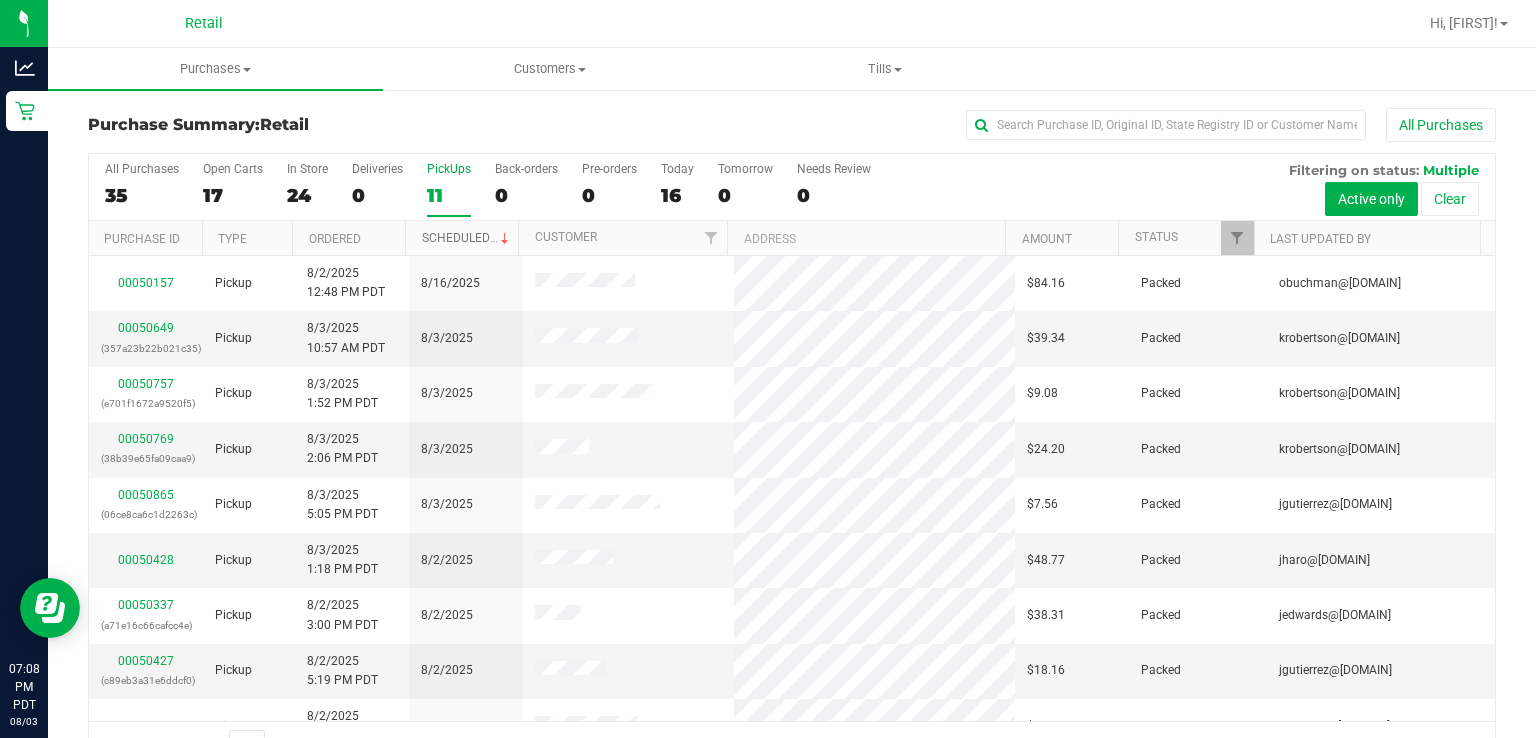 click on "Scheduled" at bounding box center [467, 238] 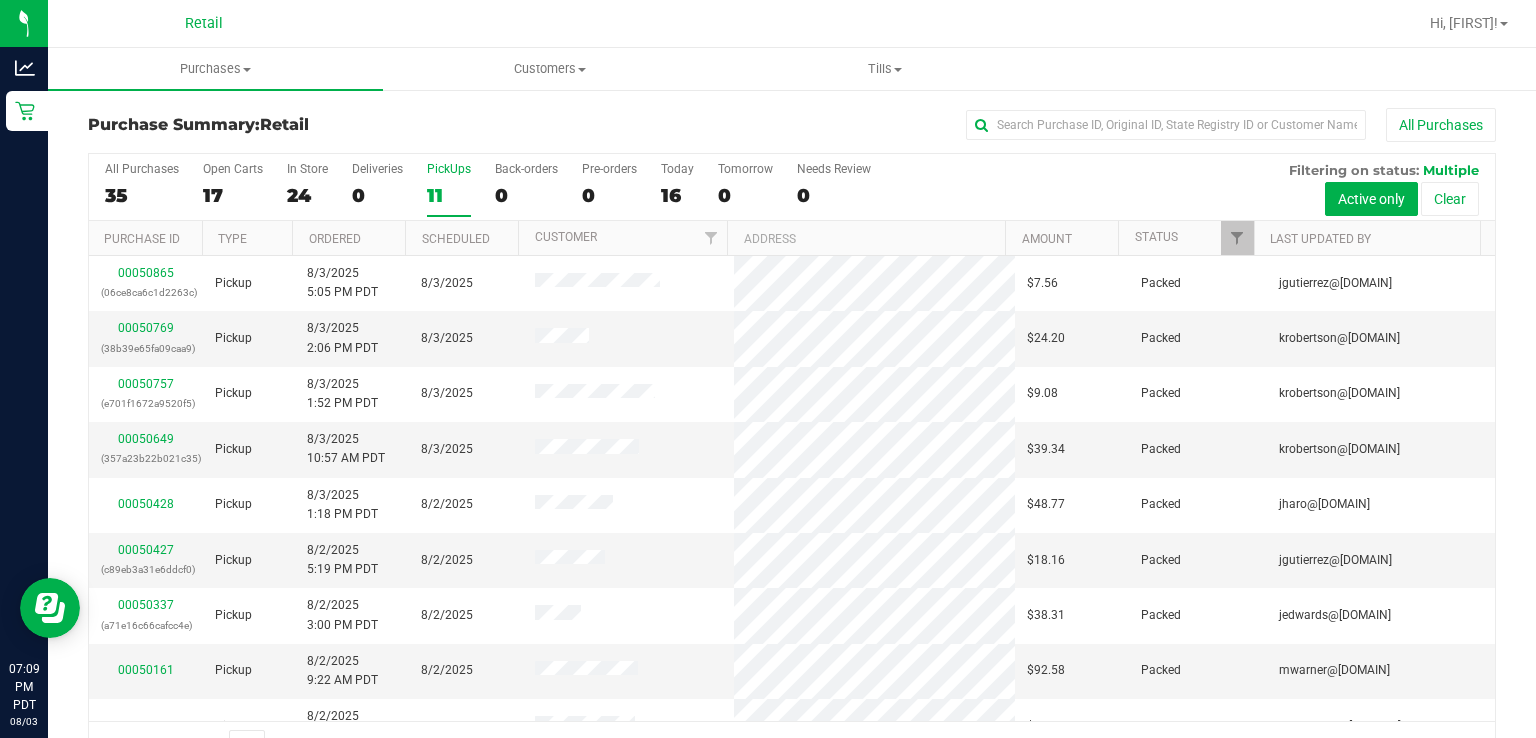 click on "PickUps
11" at bounding box center (449, 189) 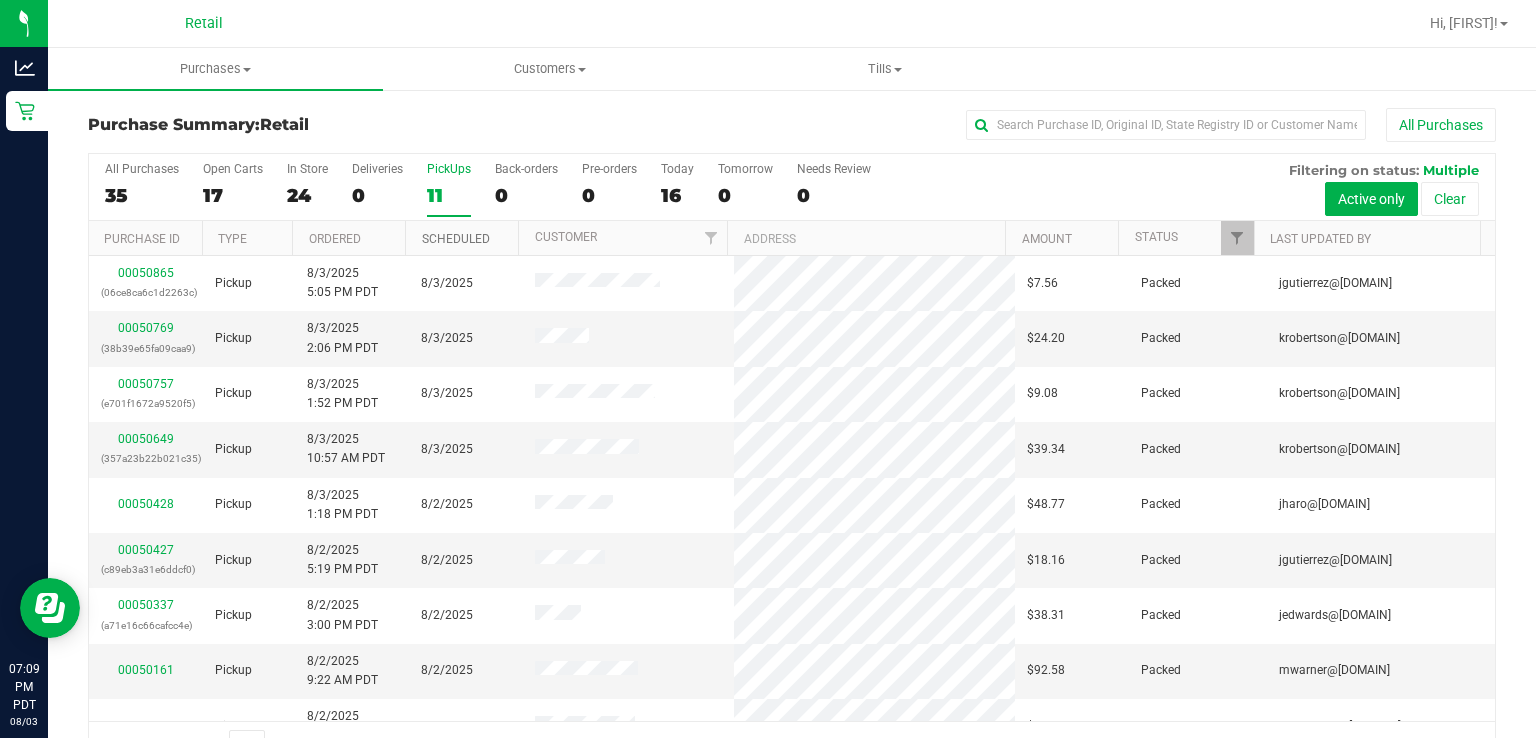 click on "Scheduled" at bounding box center [456, 239] 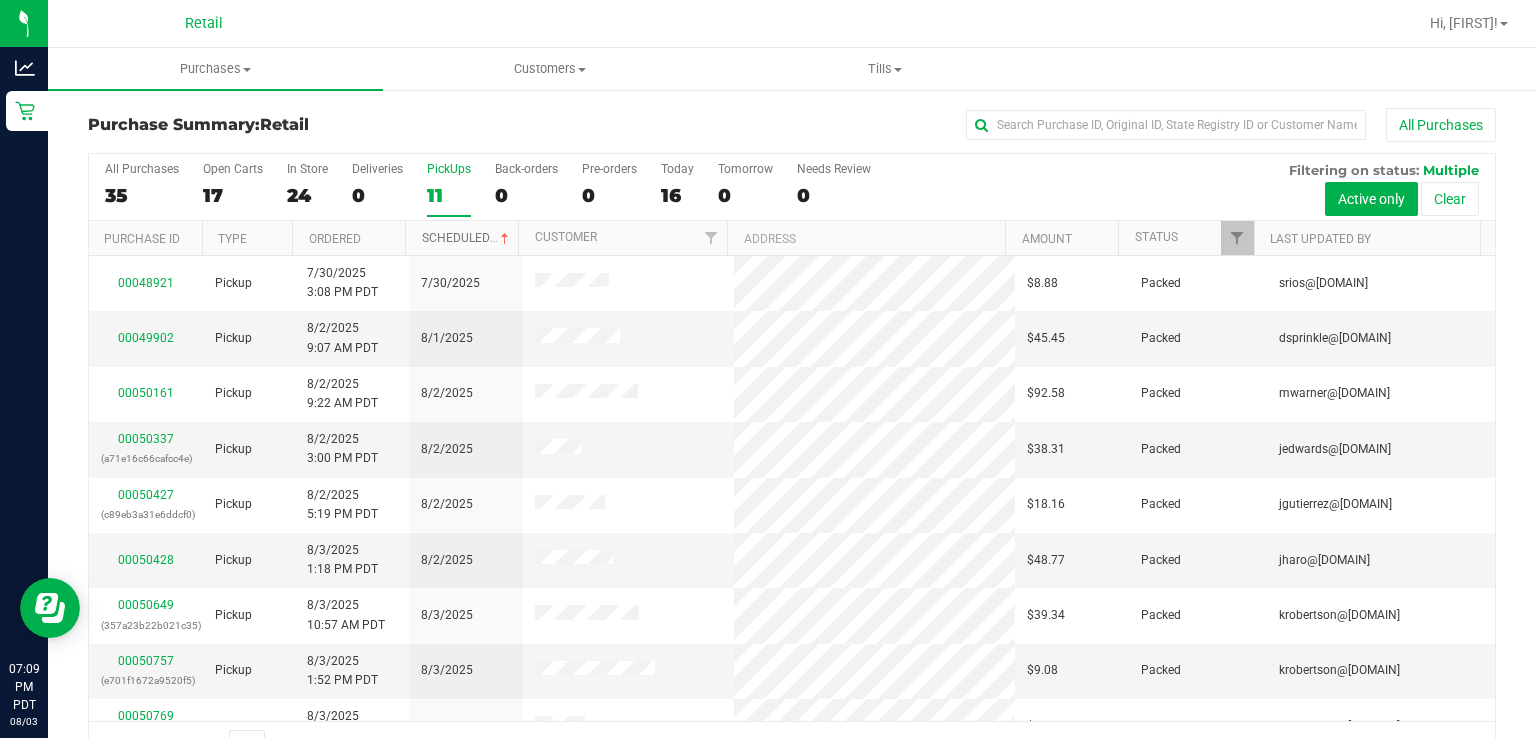 click at bounding box center (505, 239) 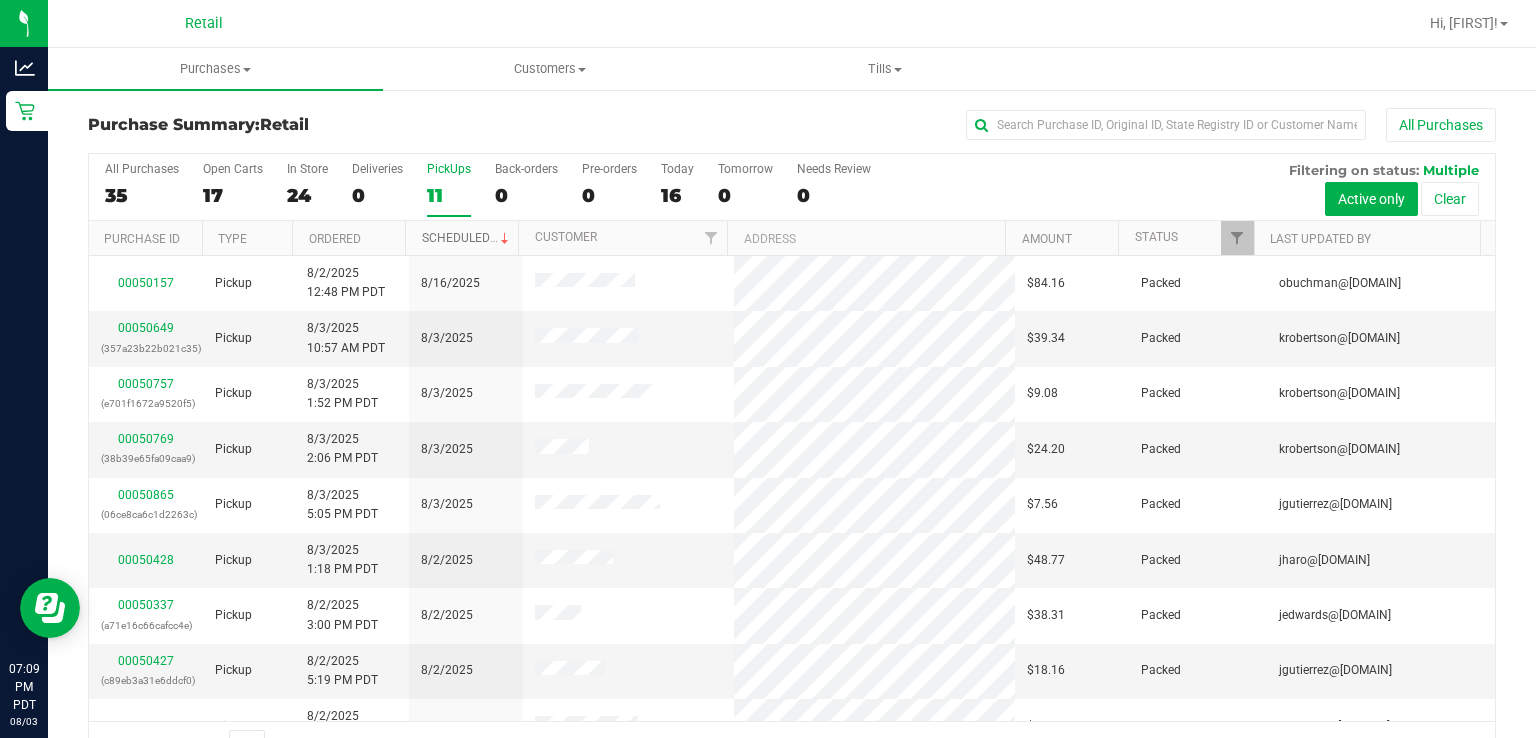 click at bounding box center [505, 239] 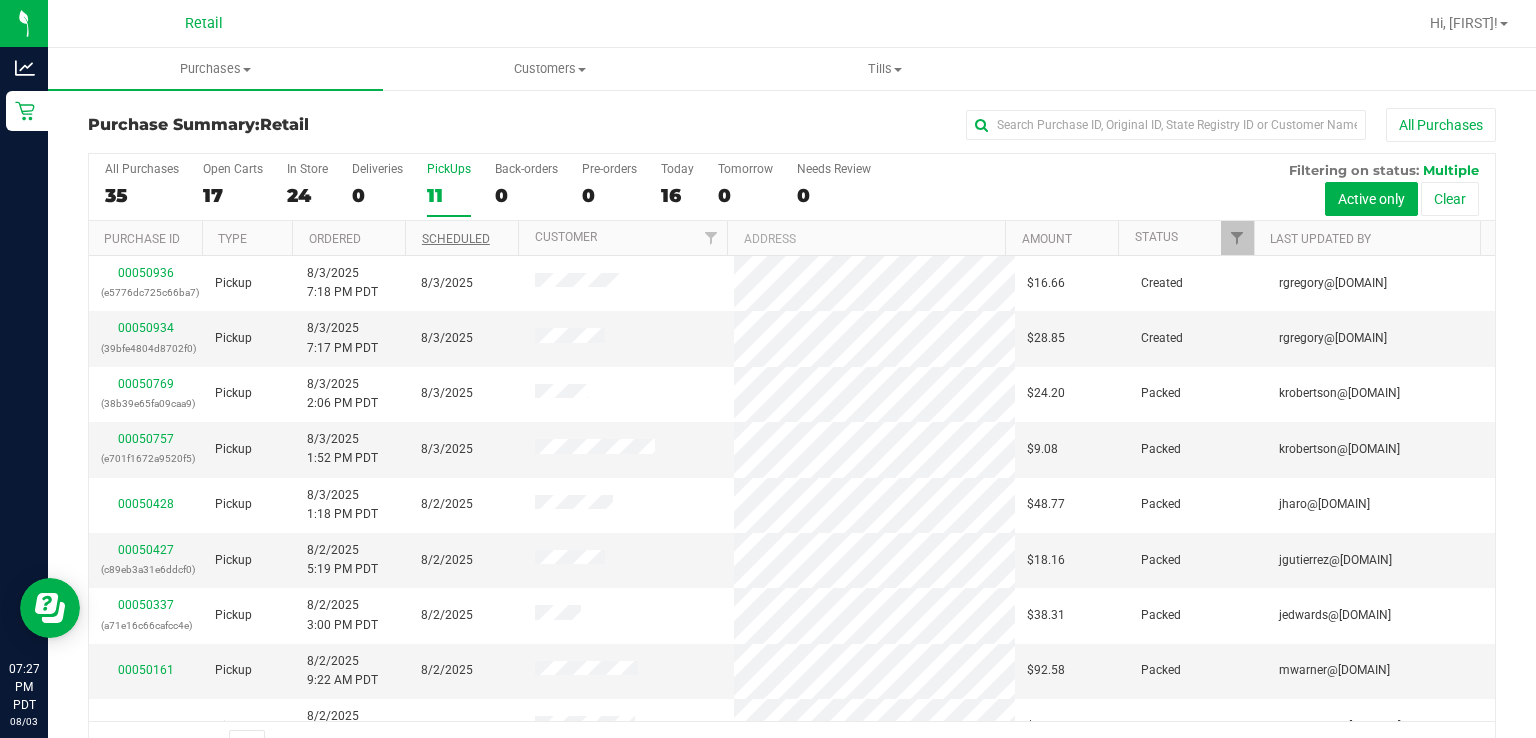 click on "PickUps
11" at bounding box center [449, 189] 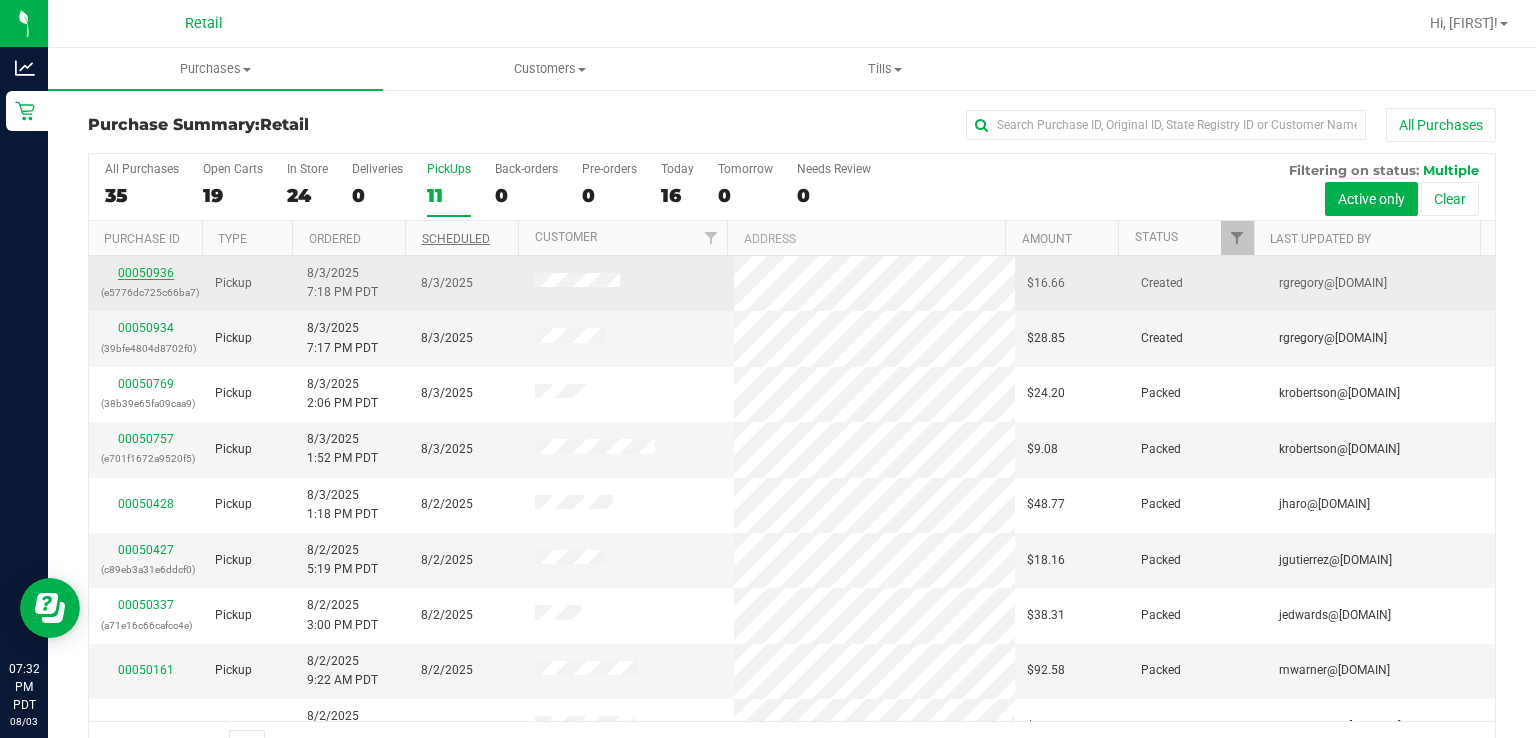 click on "00050936" at bounding box center [146, 273] 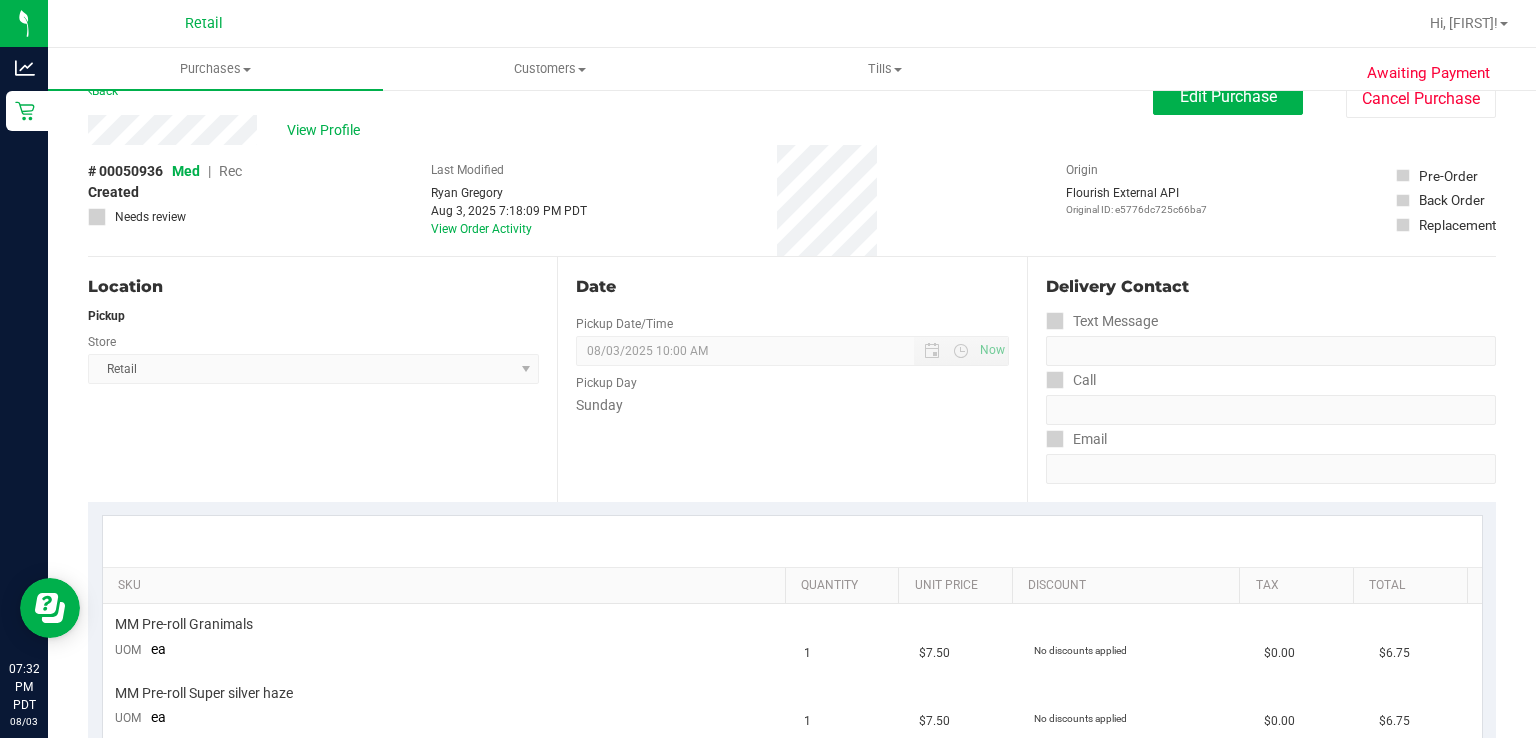 scroll, scrollTop: 0, scrollLeft: 0, axis: both 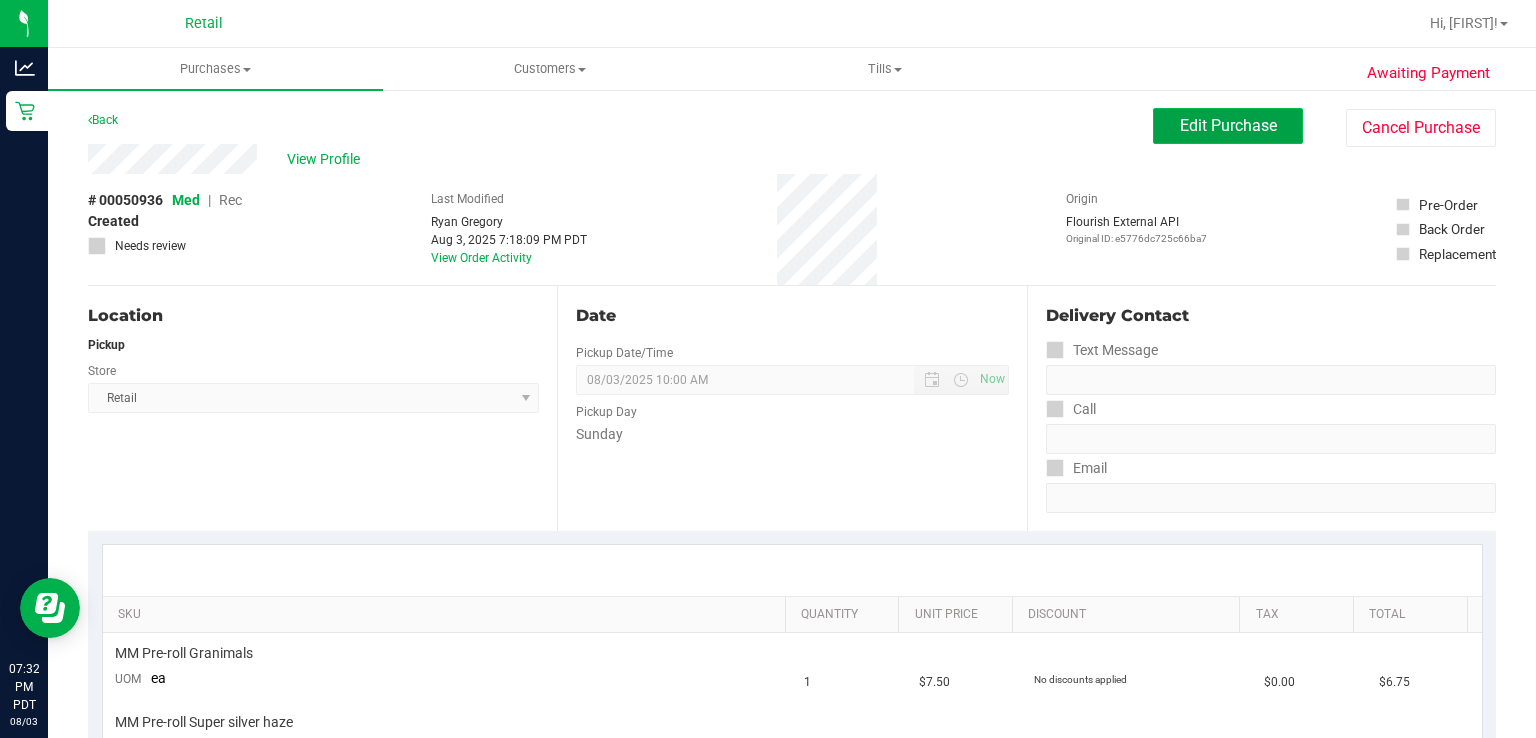 click on "Edit Purchase" at bounding box center (1228, 125) 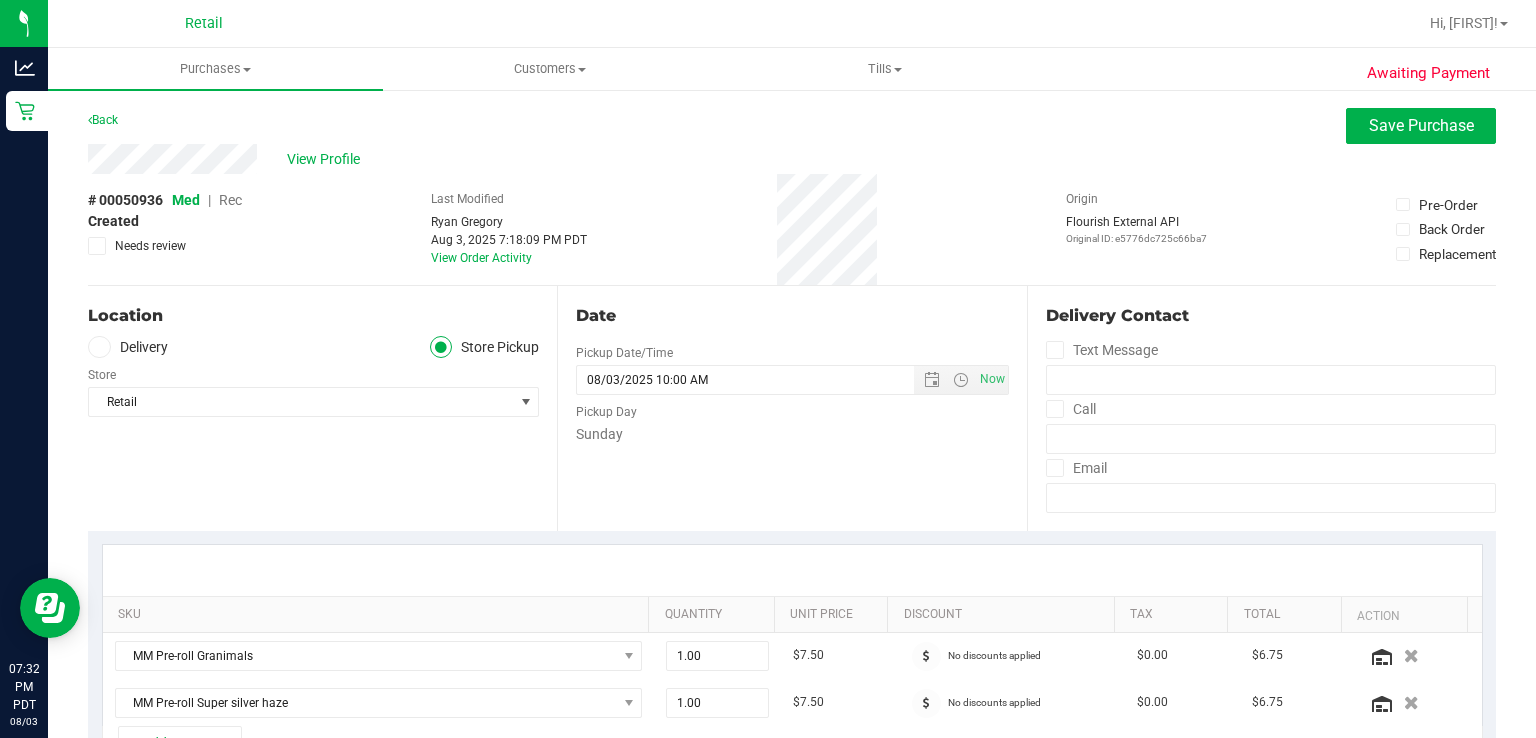 click on "Rec" at bounding box center [230, 200] 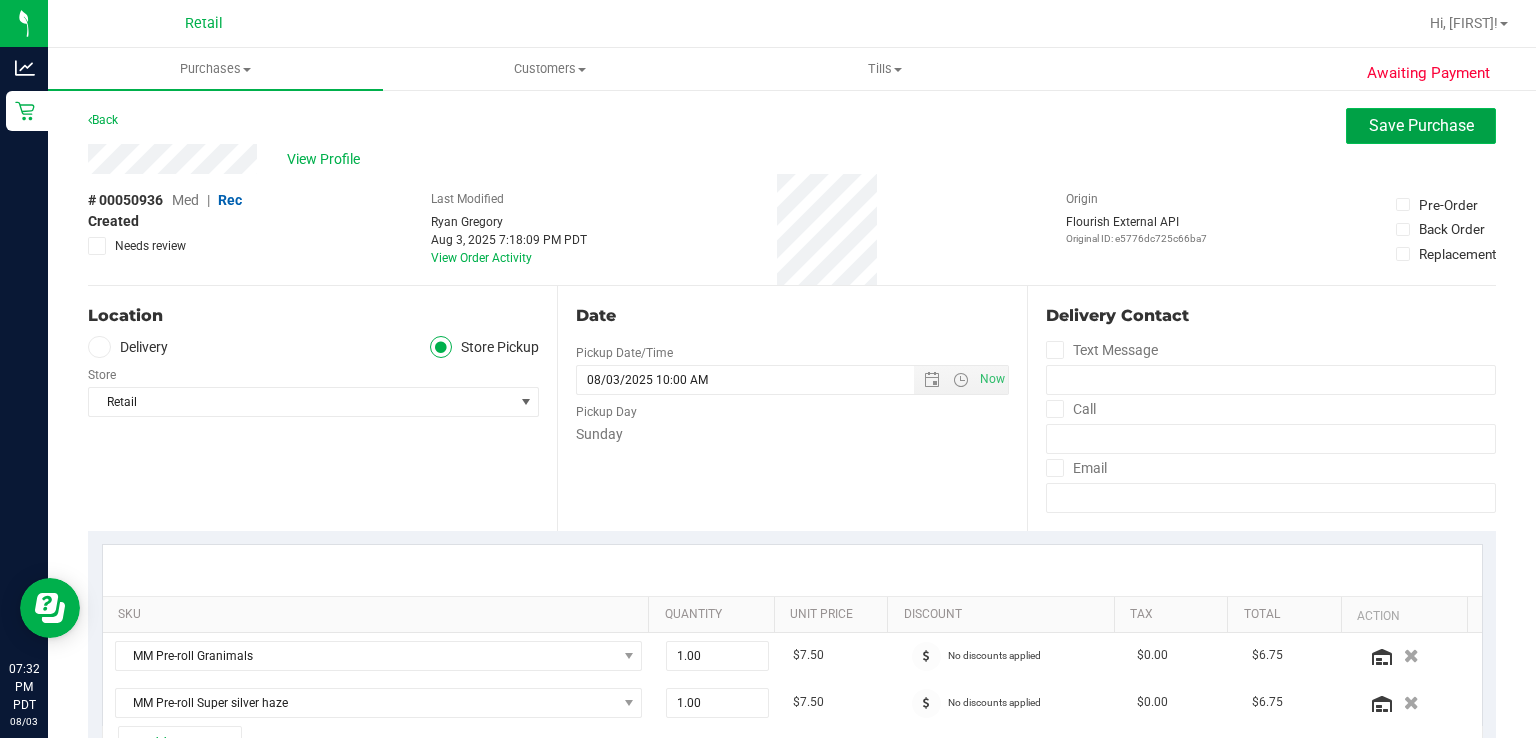 click on "Save Purchase" at bounding box center (1421, 125) 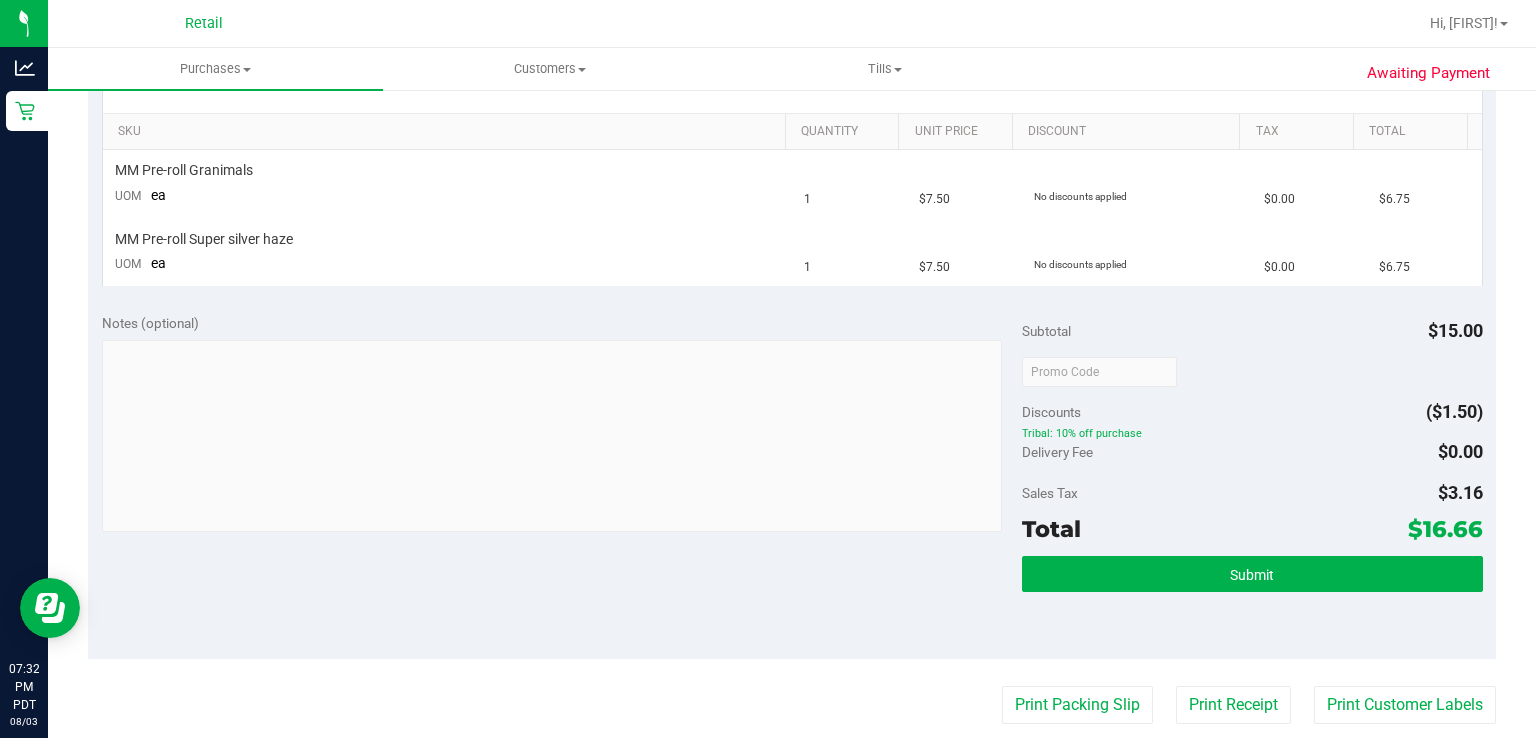 scroll, scrollTop: 518, scrollLeft: 0, axis: vertical 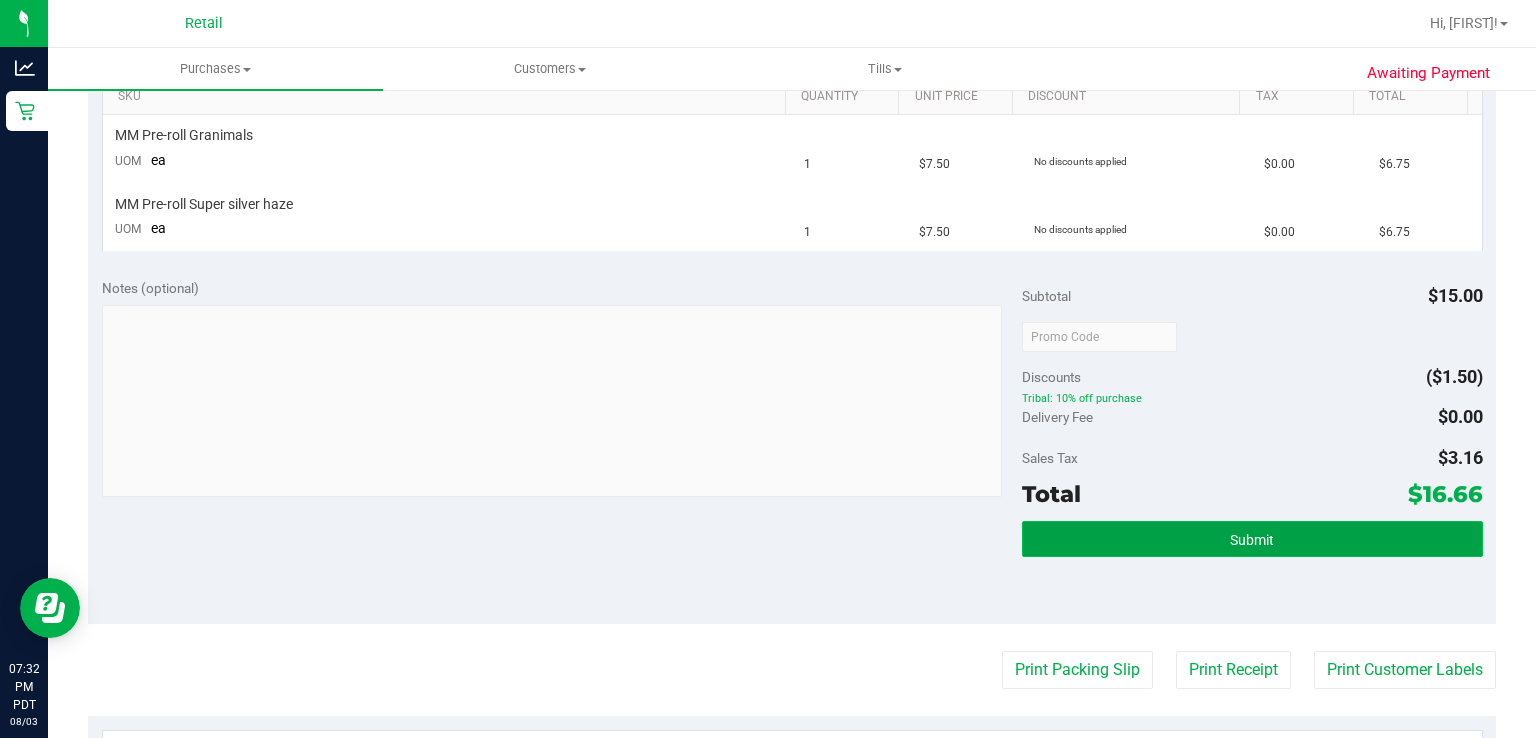 click on "Submit" at bounding box center (1252, 539) 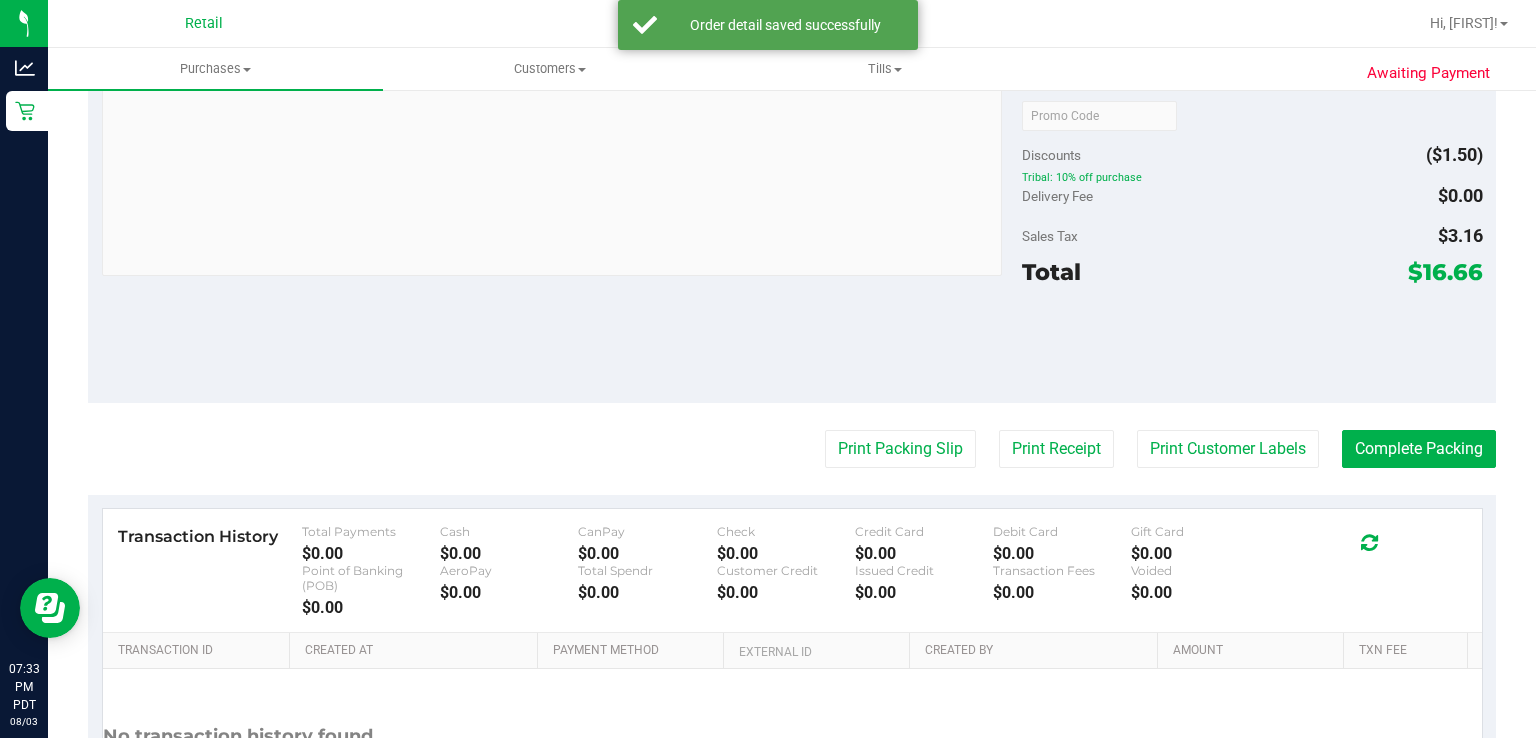 scroll, scrollTop: 837, scrollLeft: 0, axis: vertical 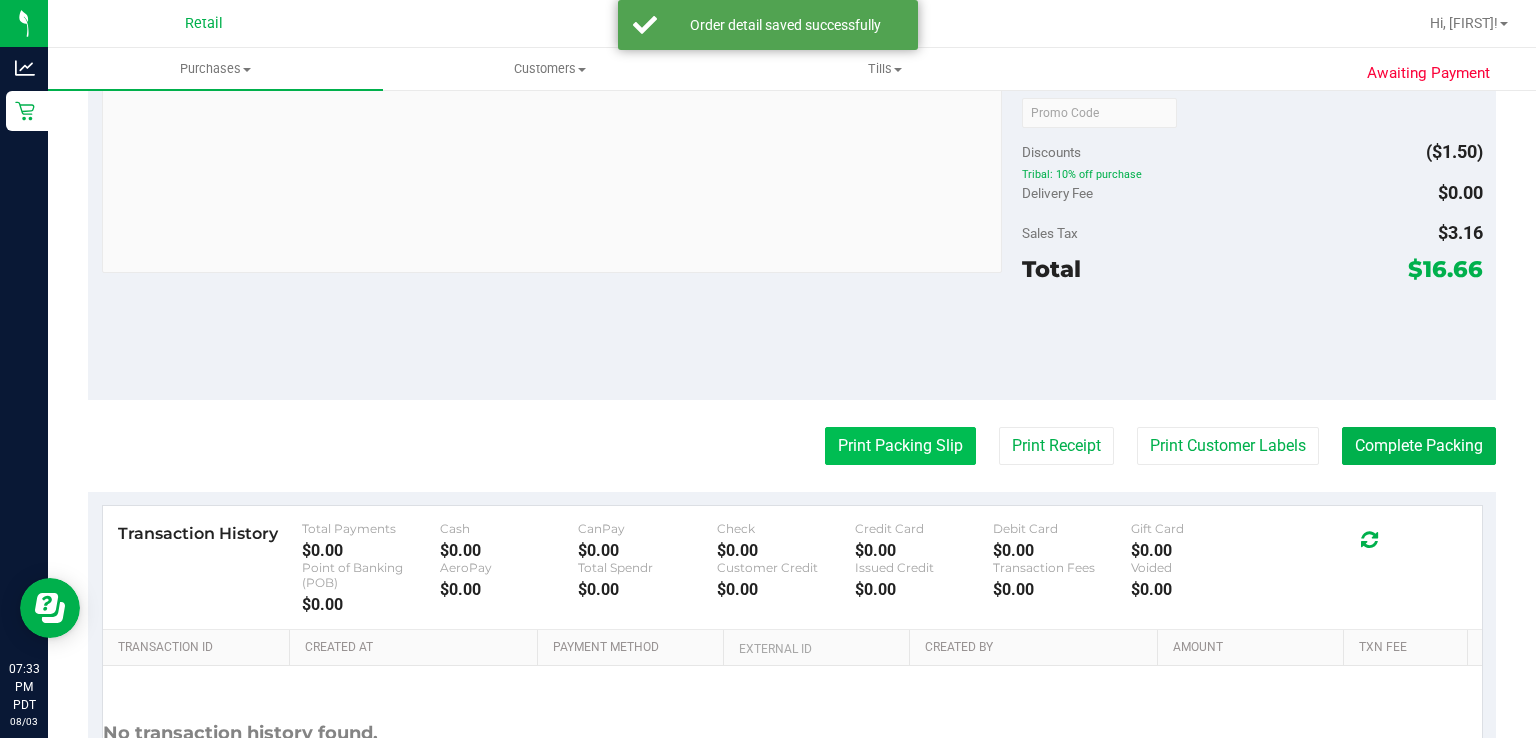click on "Print Packing Slip" at bounding box center [900, 446] 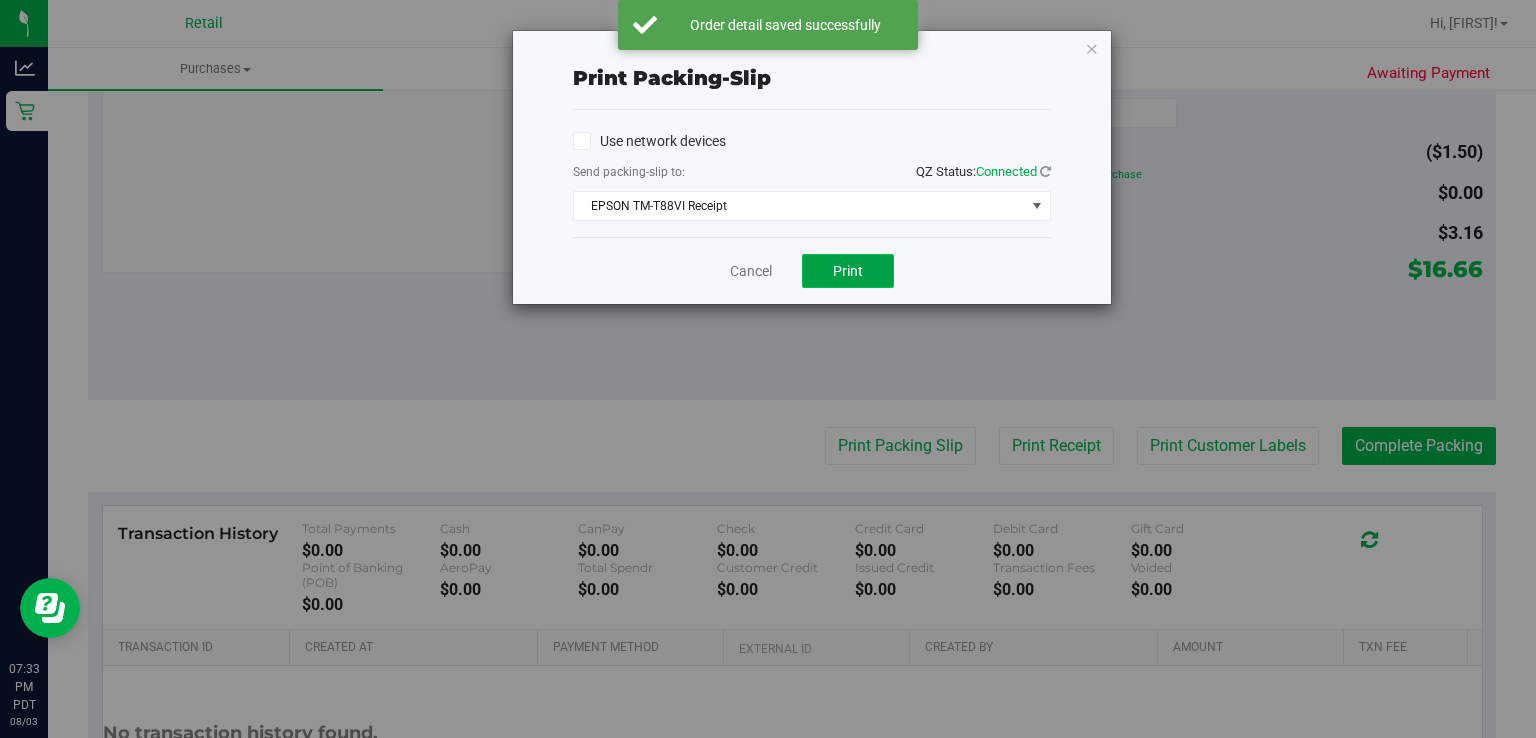 click on "Print" at bounding box center [848, 271] 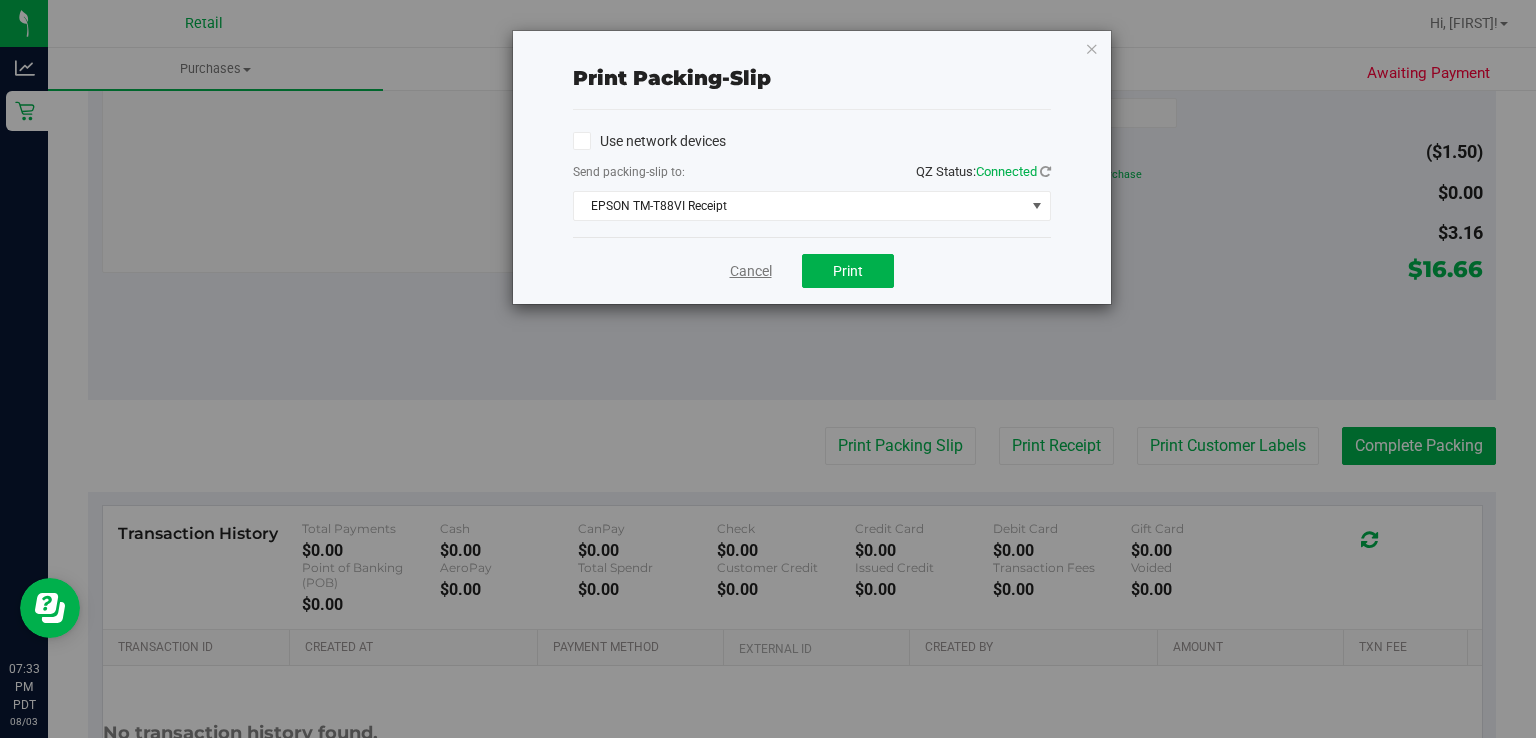 click on "Cancel" at bounding box center (751, 271) 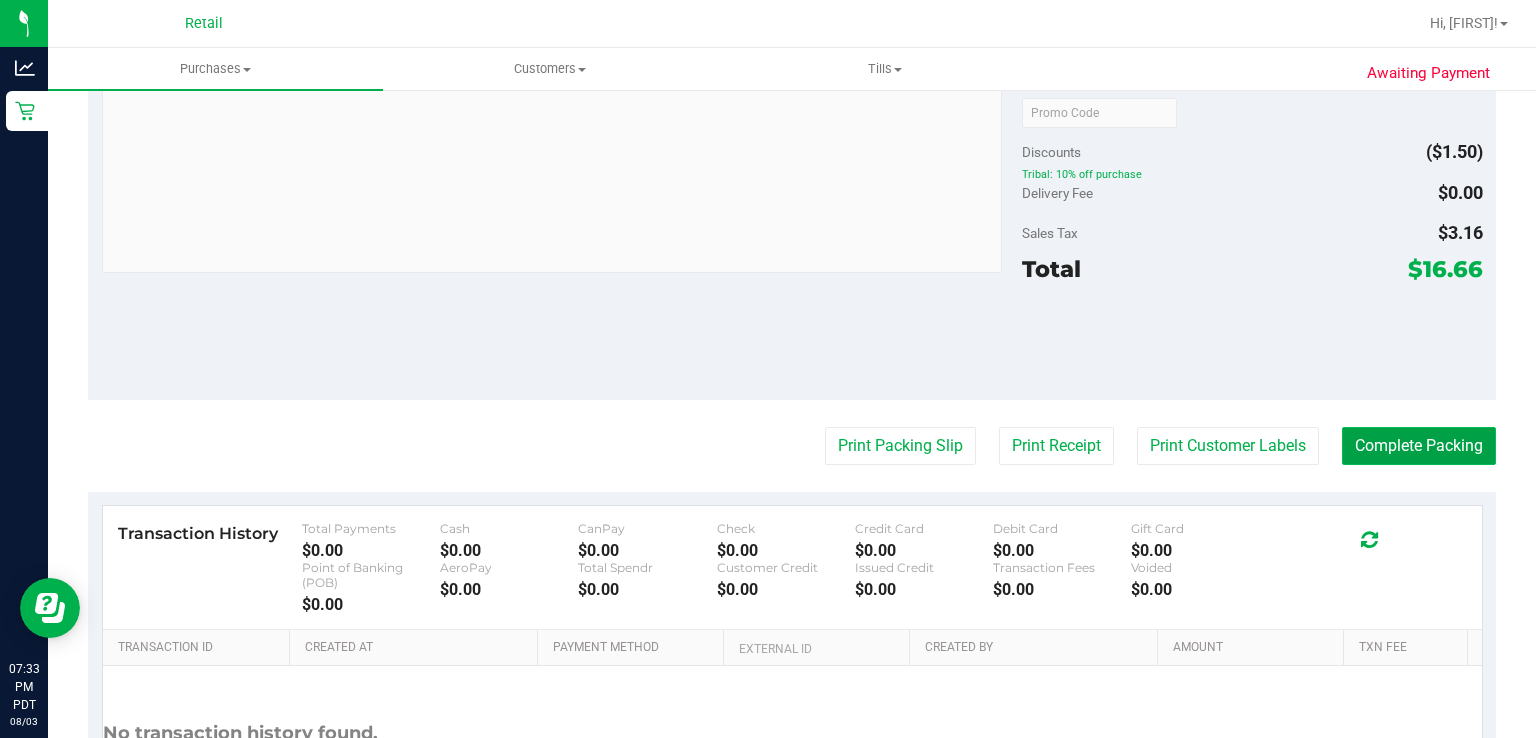 click on "Complete Packing" at bounding box center (1419, 446) 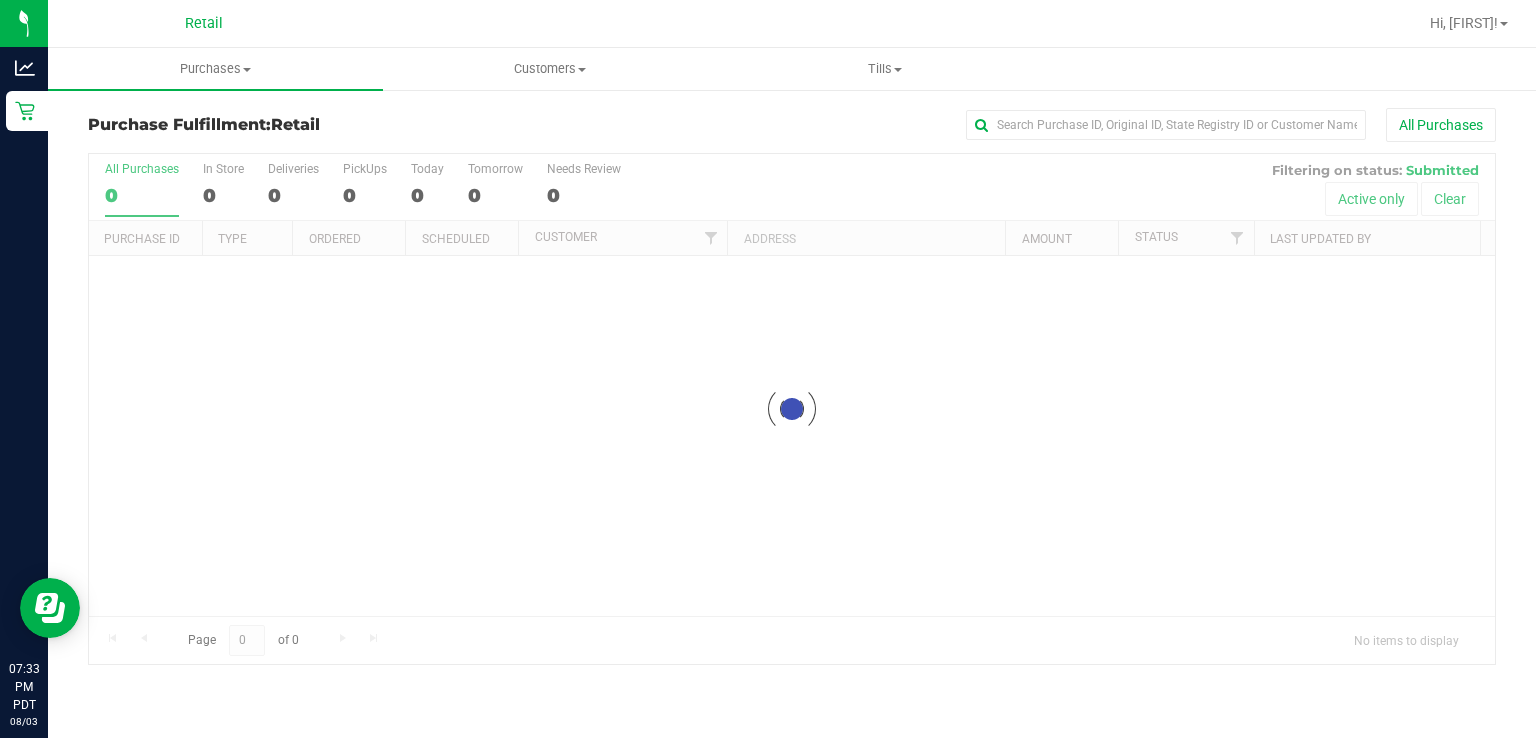 scroll, scrollTop: 0, scrollLeft: 0, axis: both 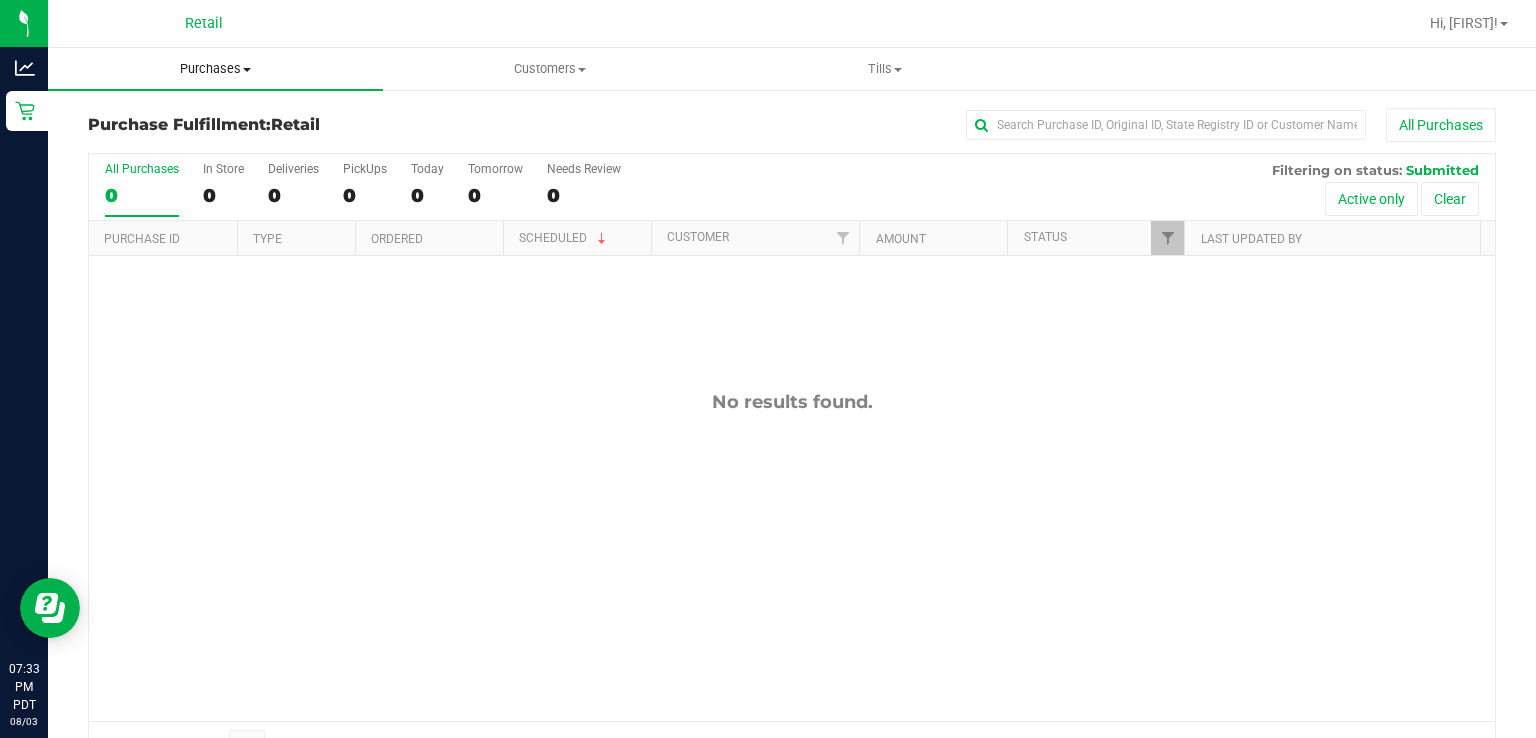 click on "Purchases
Summary of purchases
Fulfillment
All purchases" at bounding box center [215, 69] 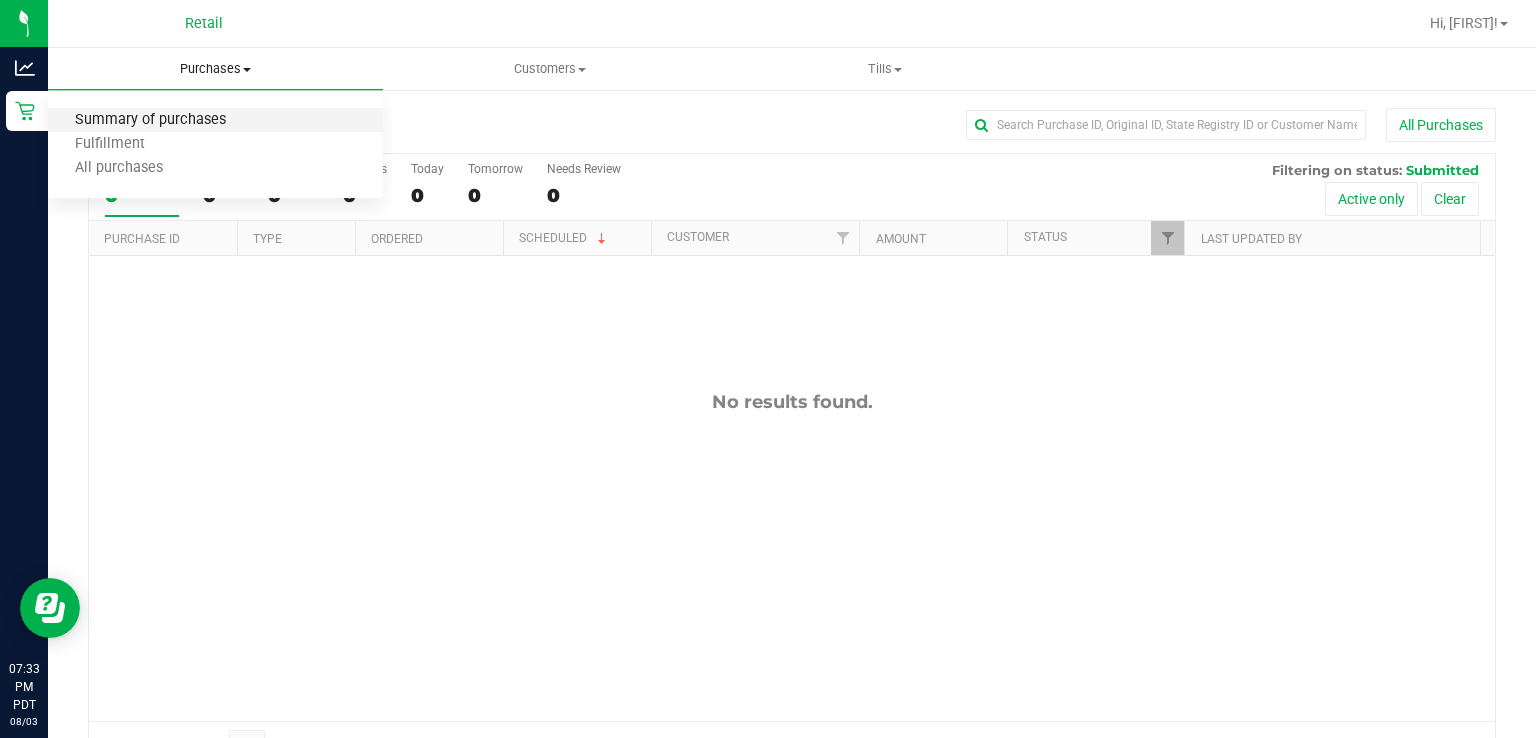 click on "Summary of purchases" at bounding box center [150, 120] 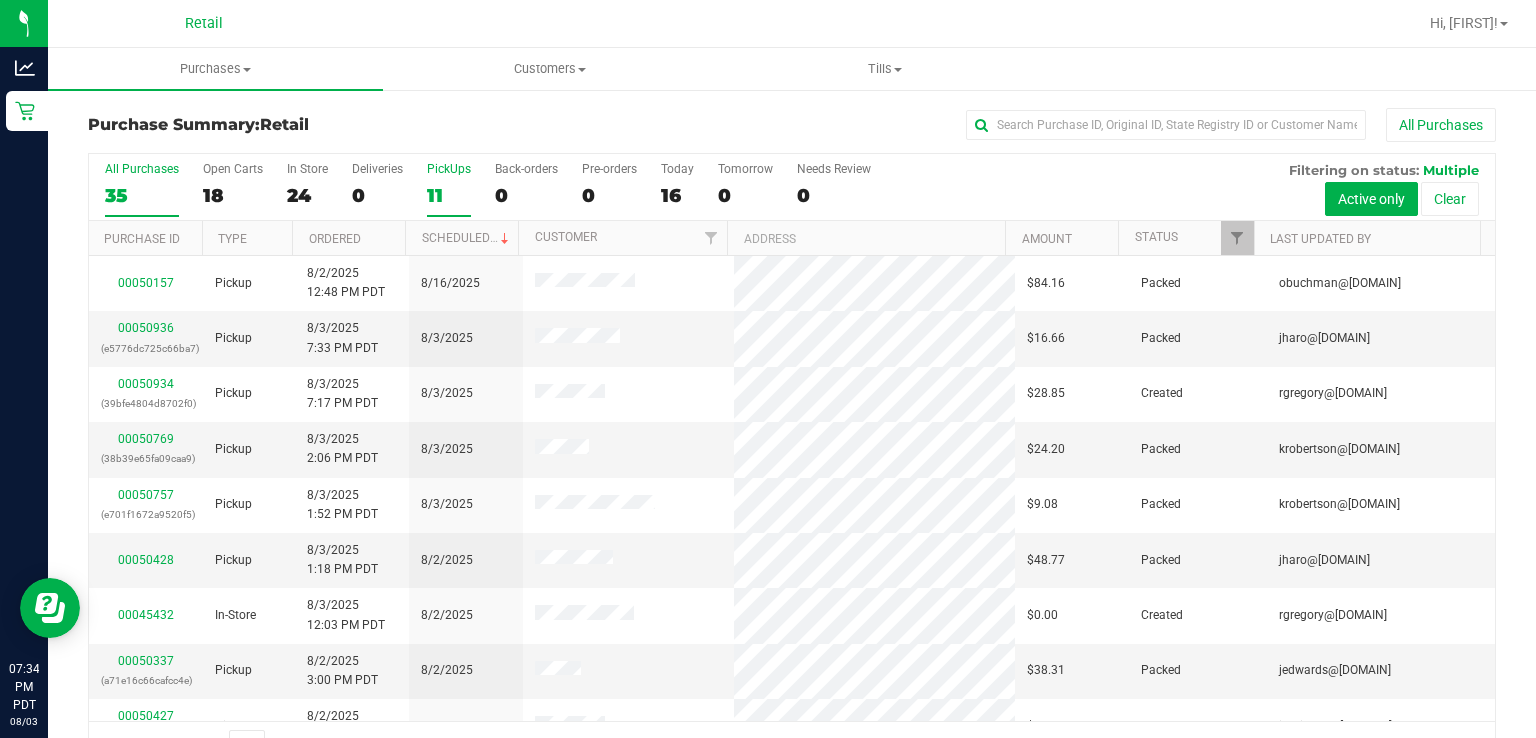 click on "11" at bounding box center (449, 195) 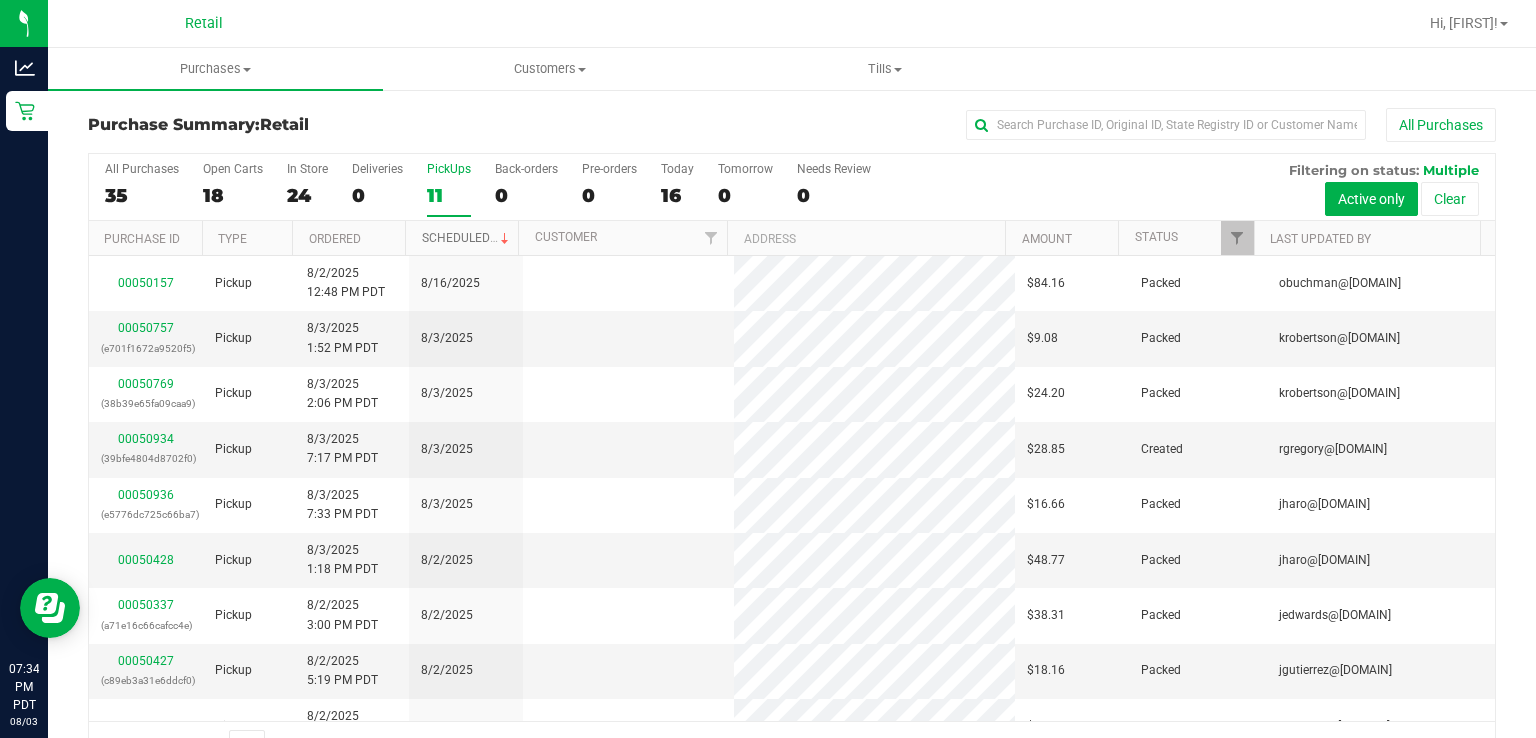 click on "Scheduled" at bounding box center [467, 238] 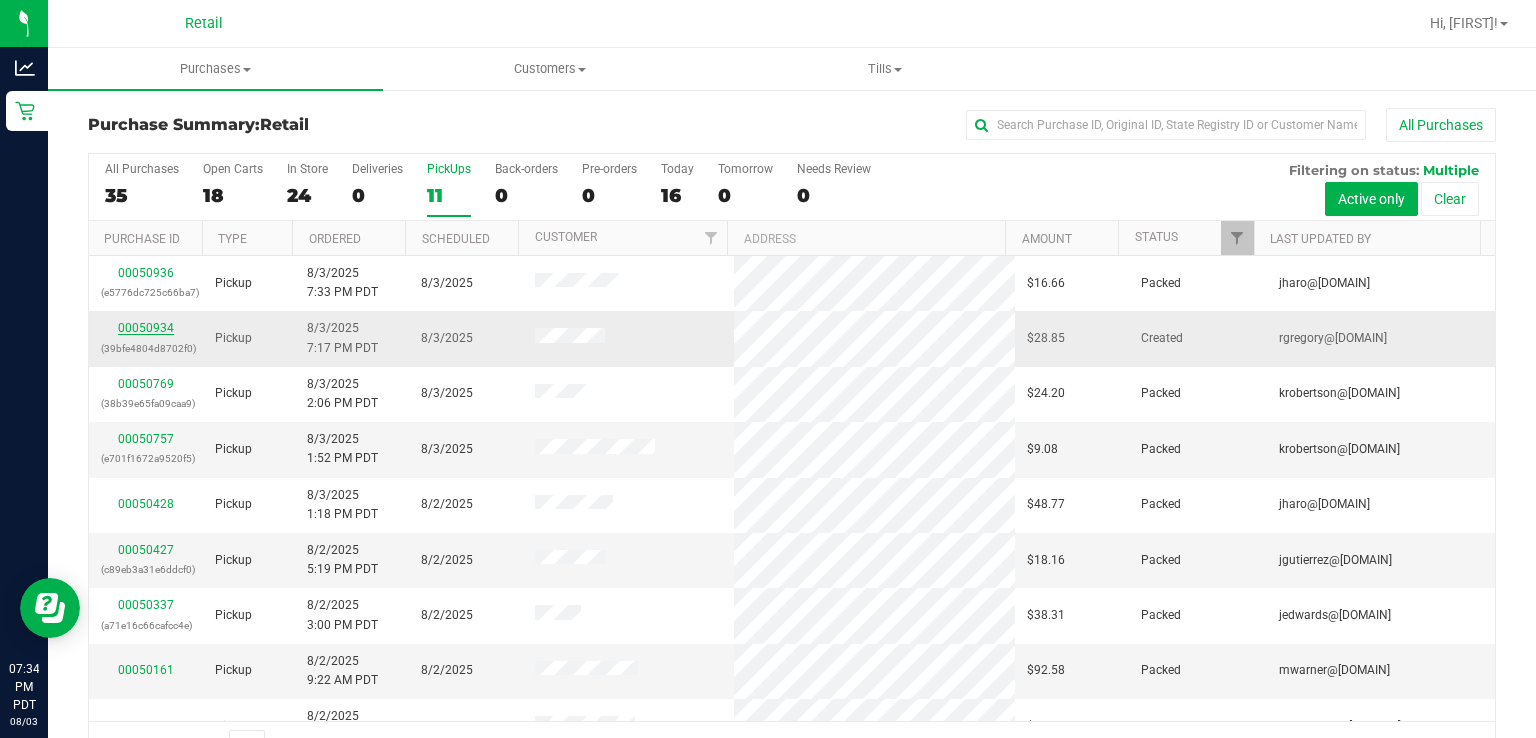 click on "00050934" at bounding box center [146, 328] 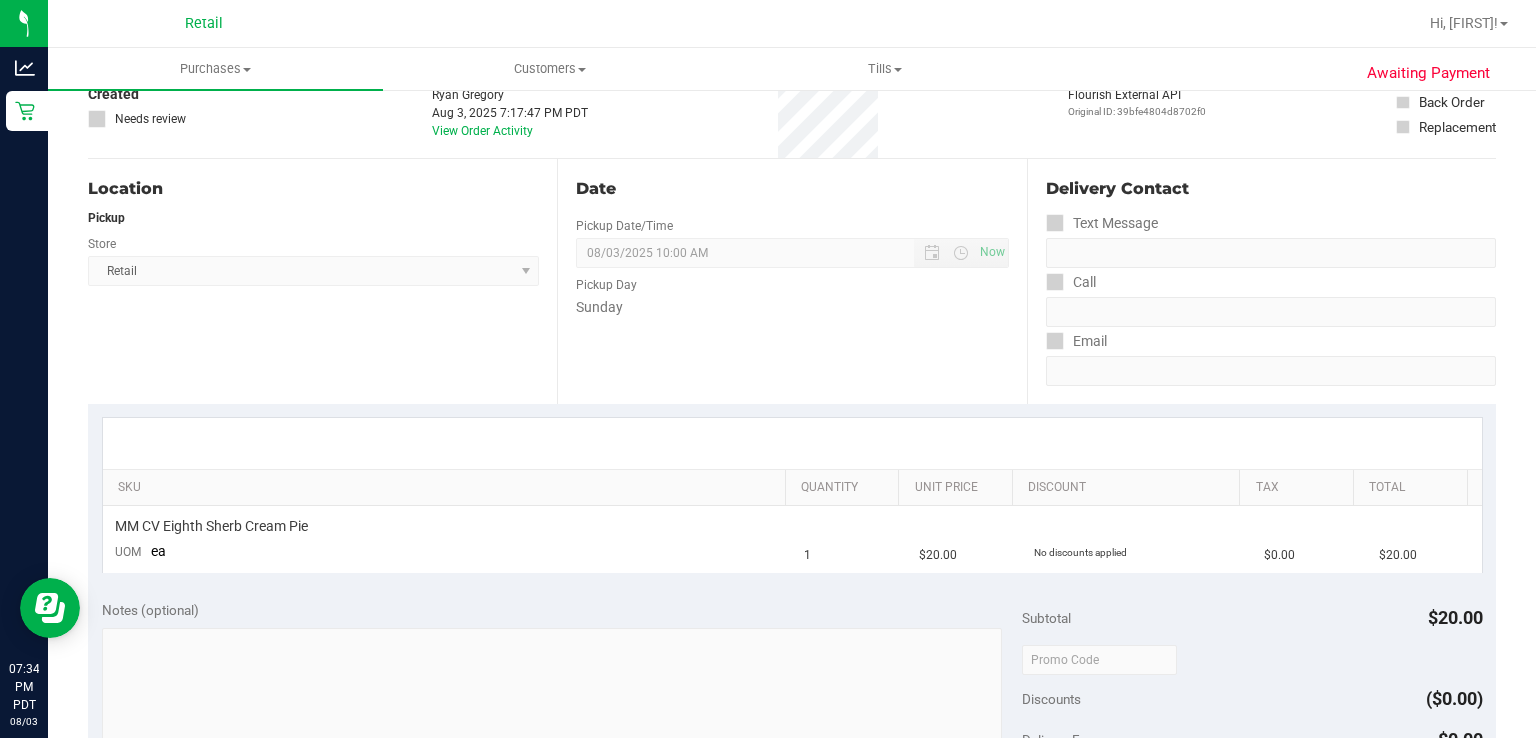 scroll, scrollTop: 0, scrollLeft: 0, axis: both 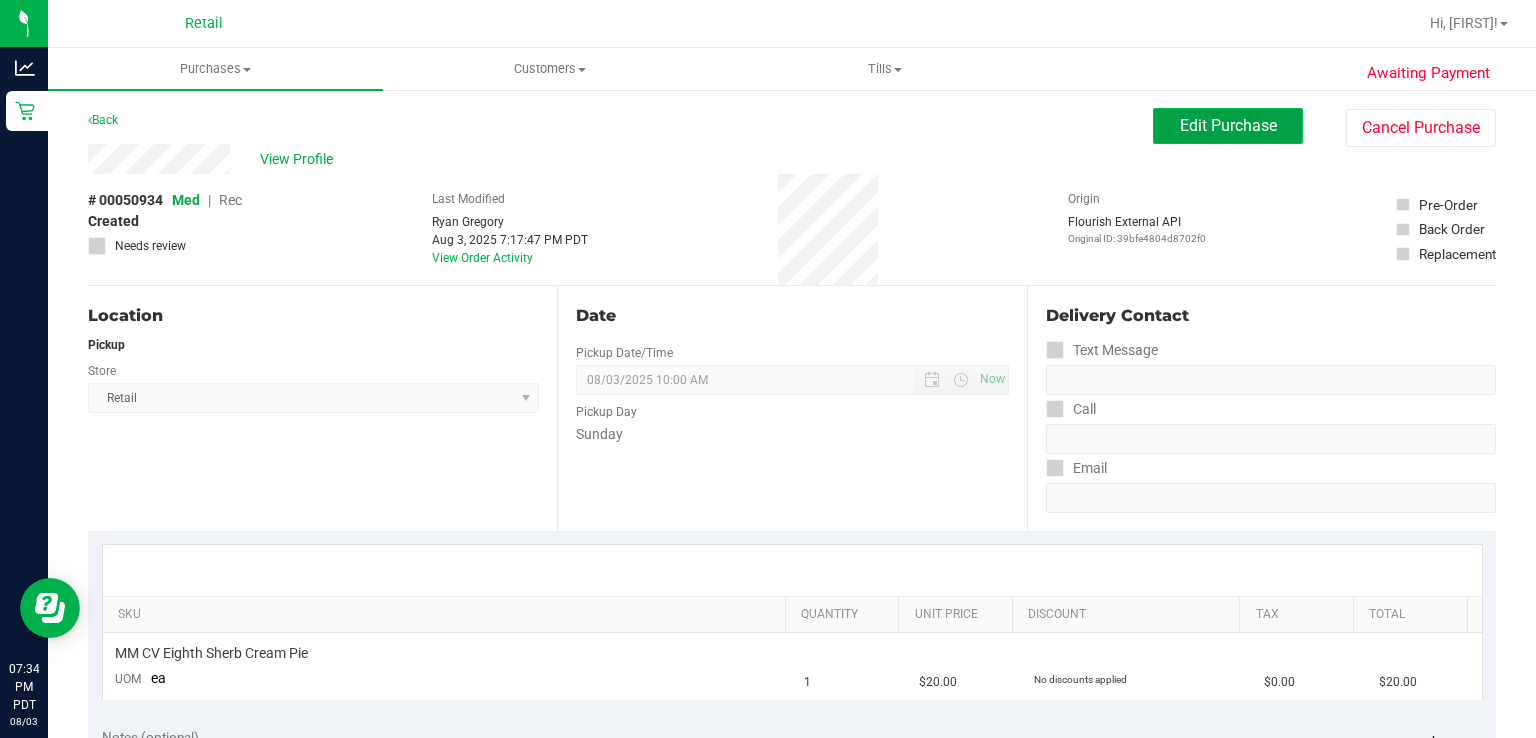 click on "Edit Purchase" at bounding box center [1228, 126] 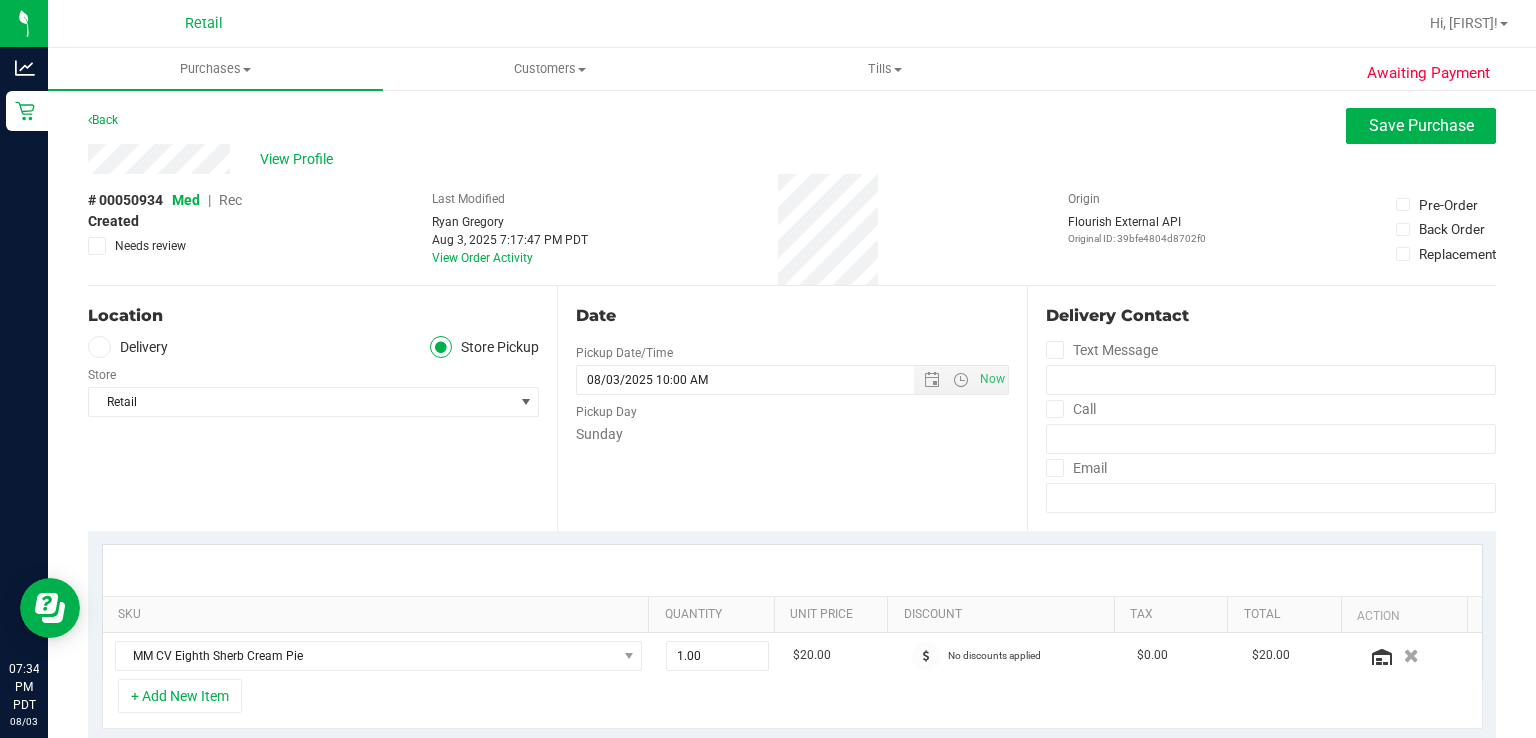 click on "Rec" at bounding box center [230, 200] 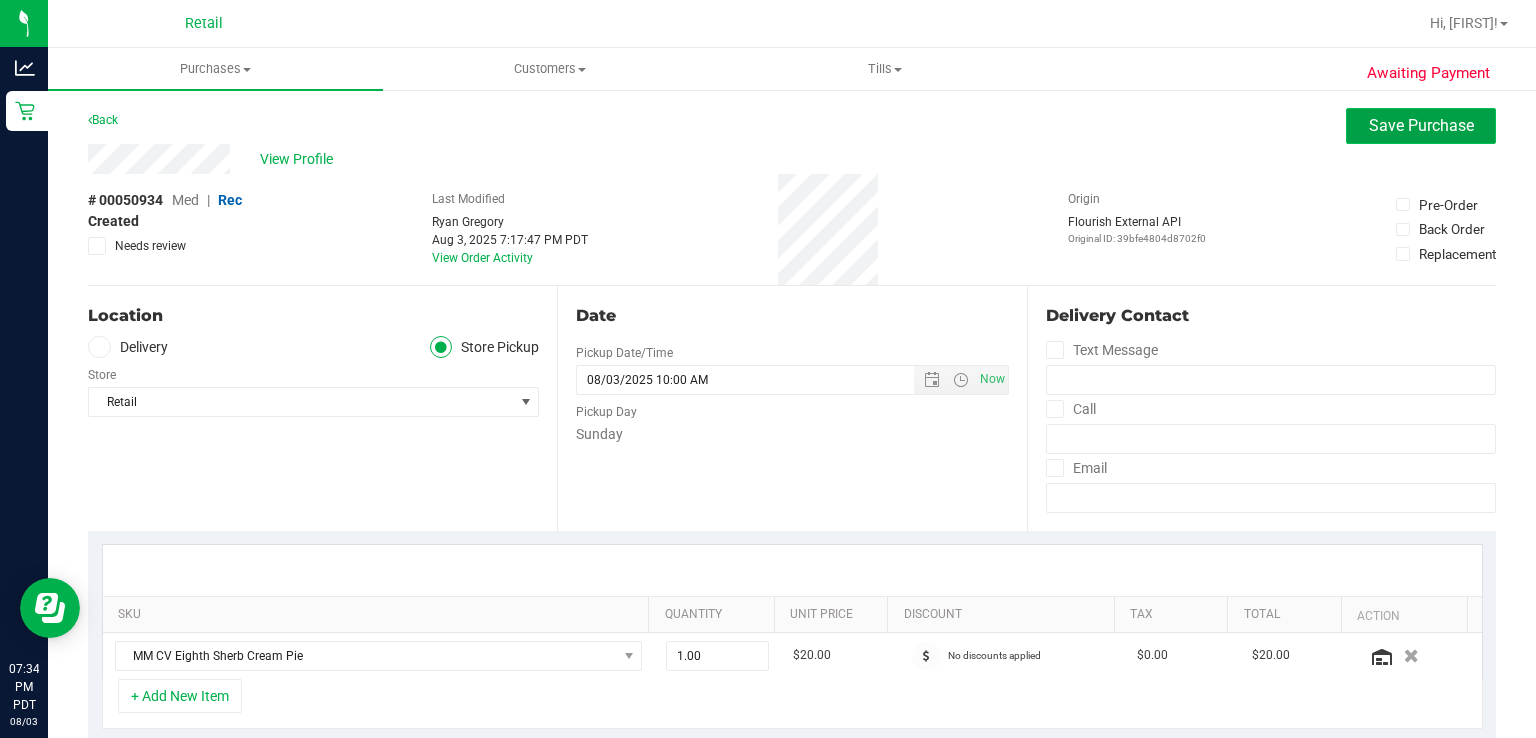 click on "Save Purchase" at bounding box center [1421, 125] 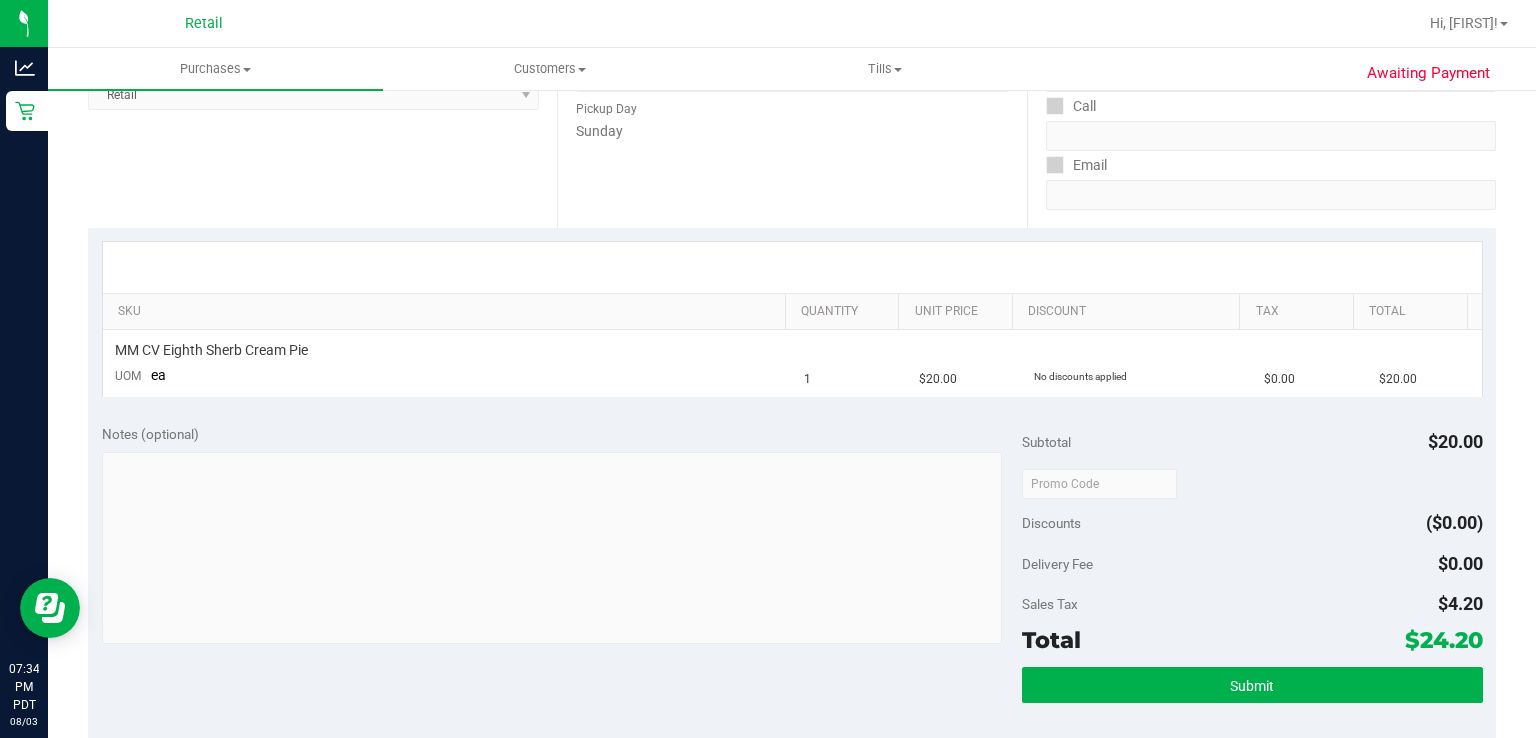 scroll, scrollTop: 377, scrollLeft: 0, axis: vertical 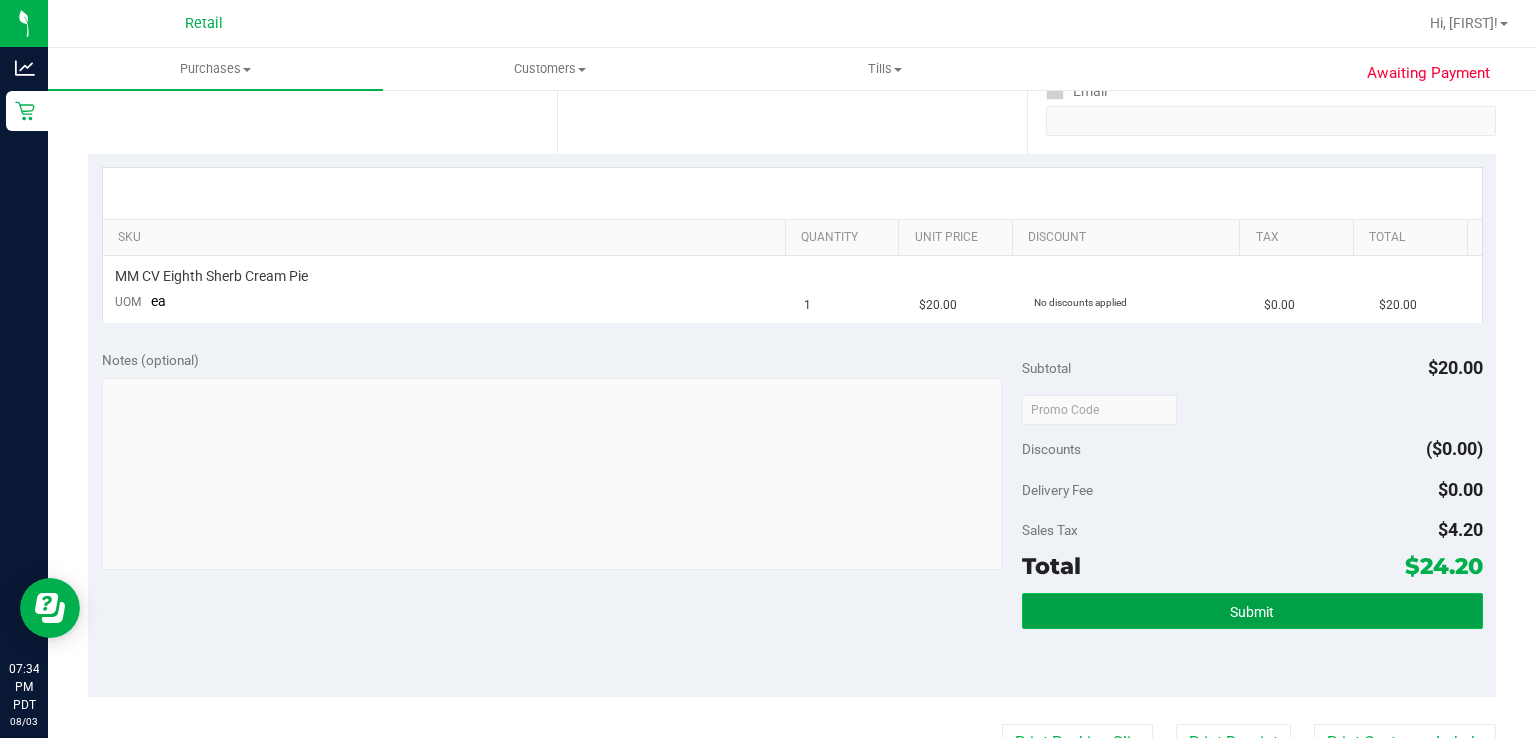 click on "Submit" at bounding box center [1252, 611] 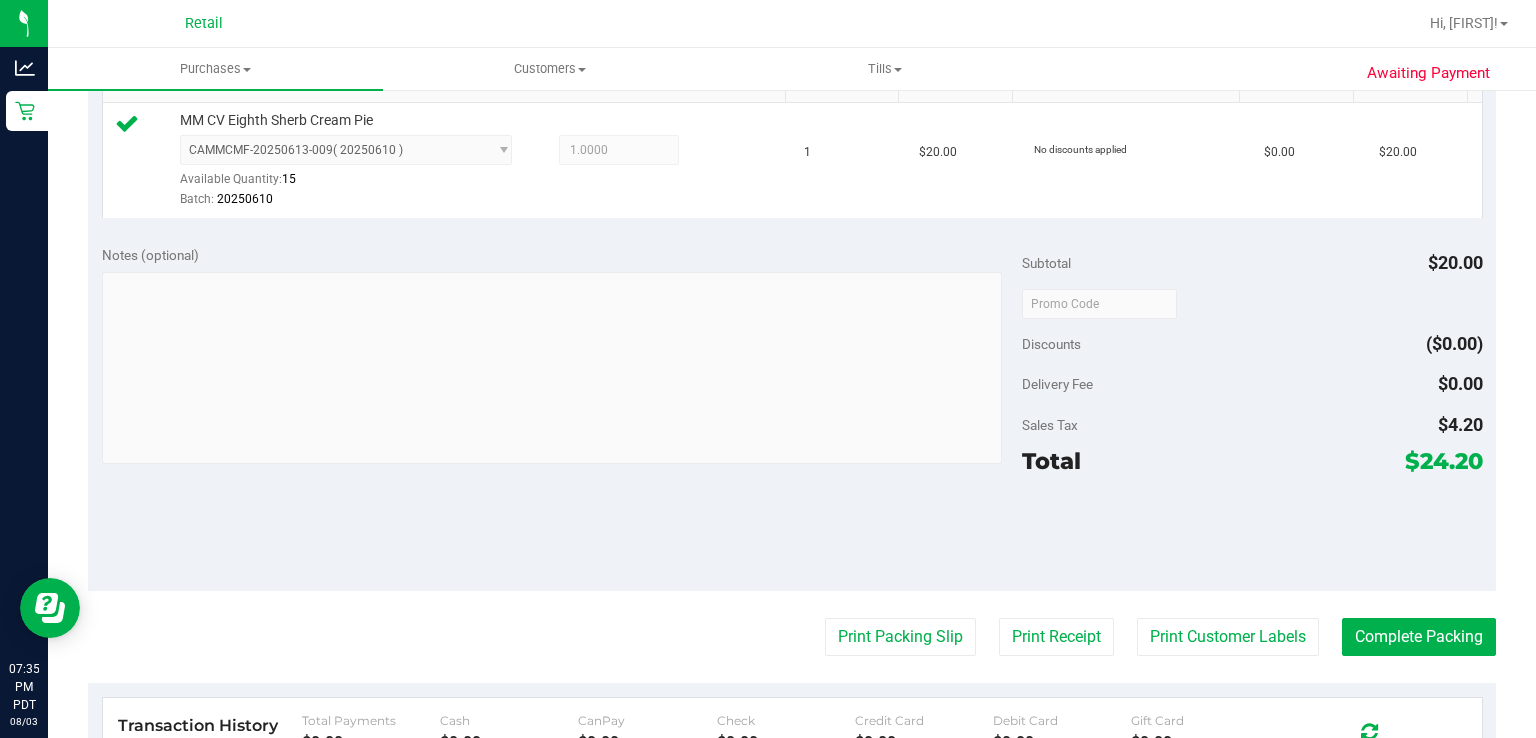 scroll, scrollTop: 574, scrollLeft: 0, axis: vertical 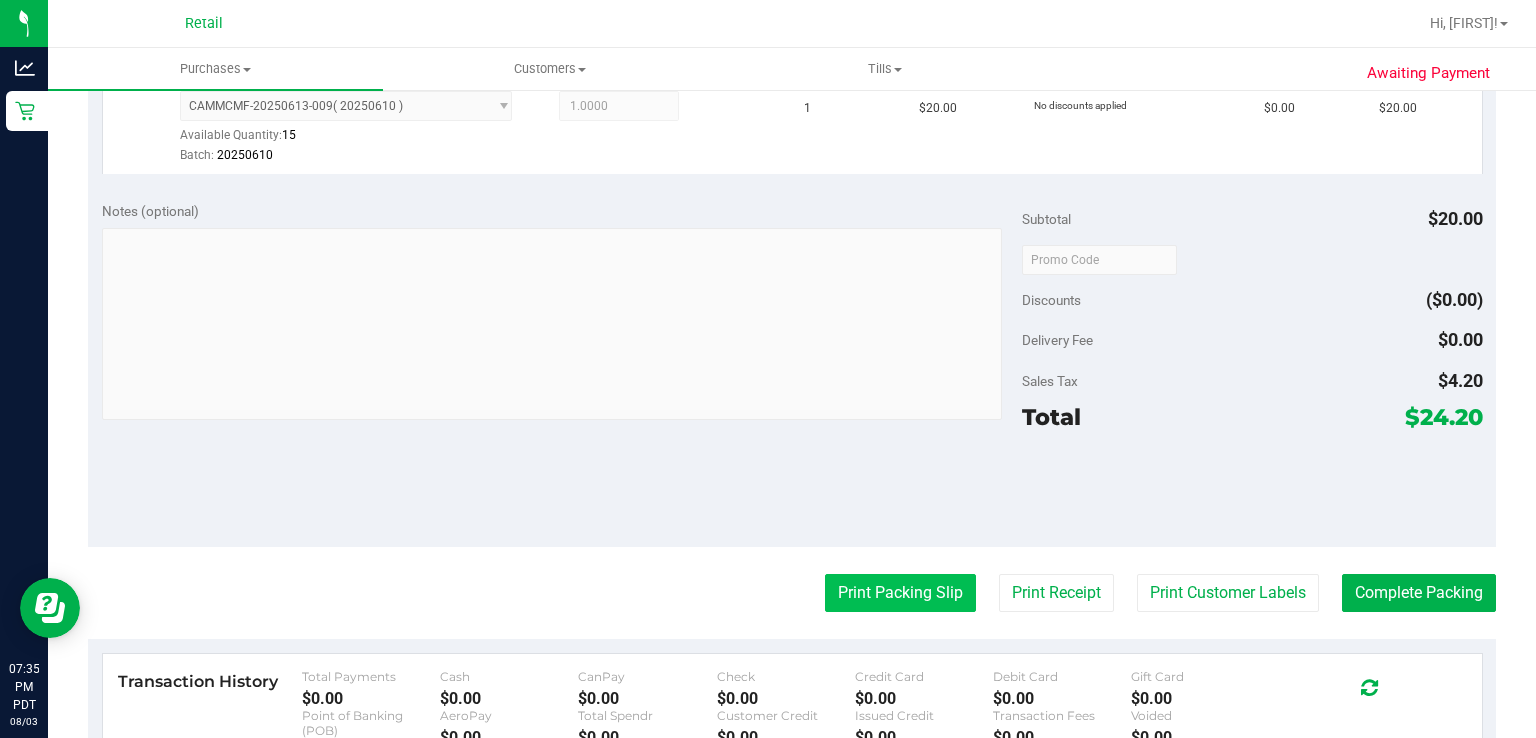 click on "Print Packing Slip" at bounding box center [900, 593] 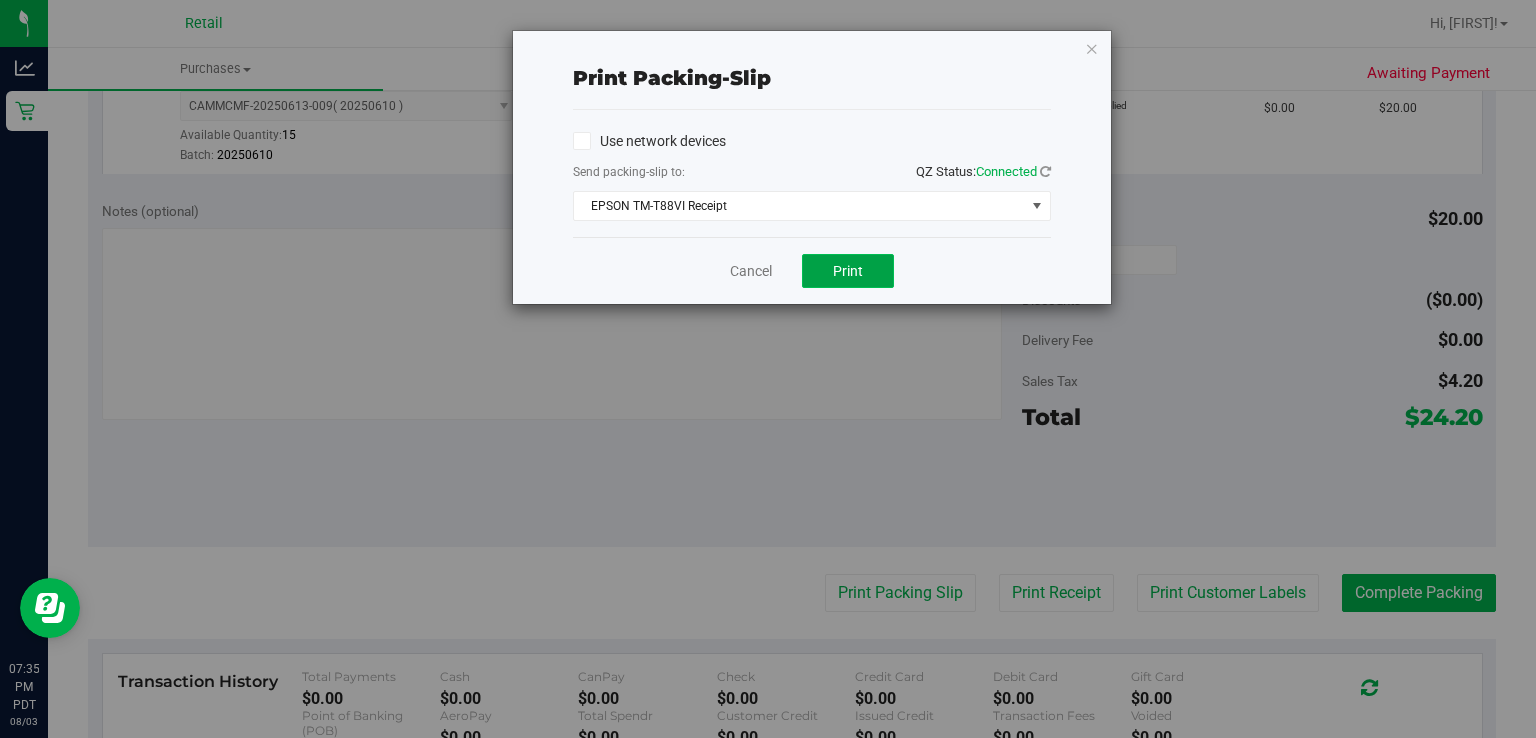 click on "Print" at bounding box center [848, 271] 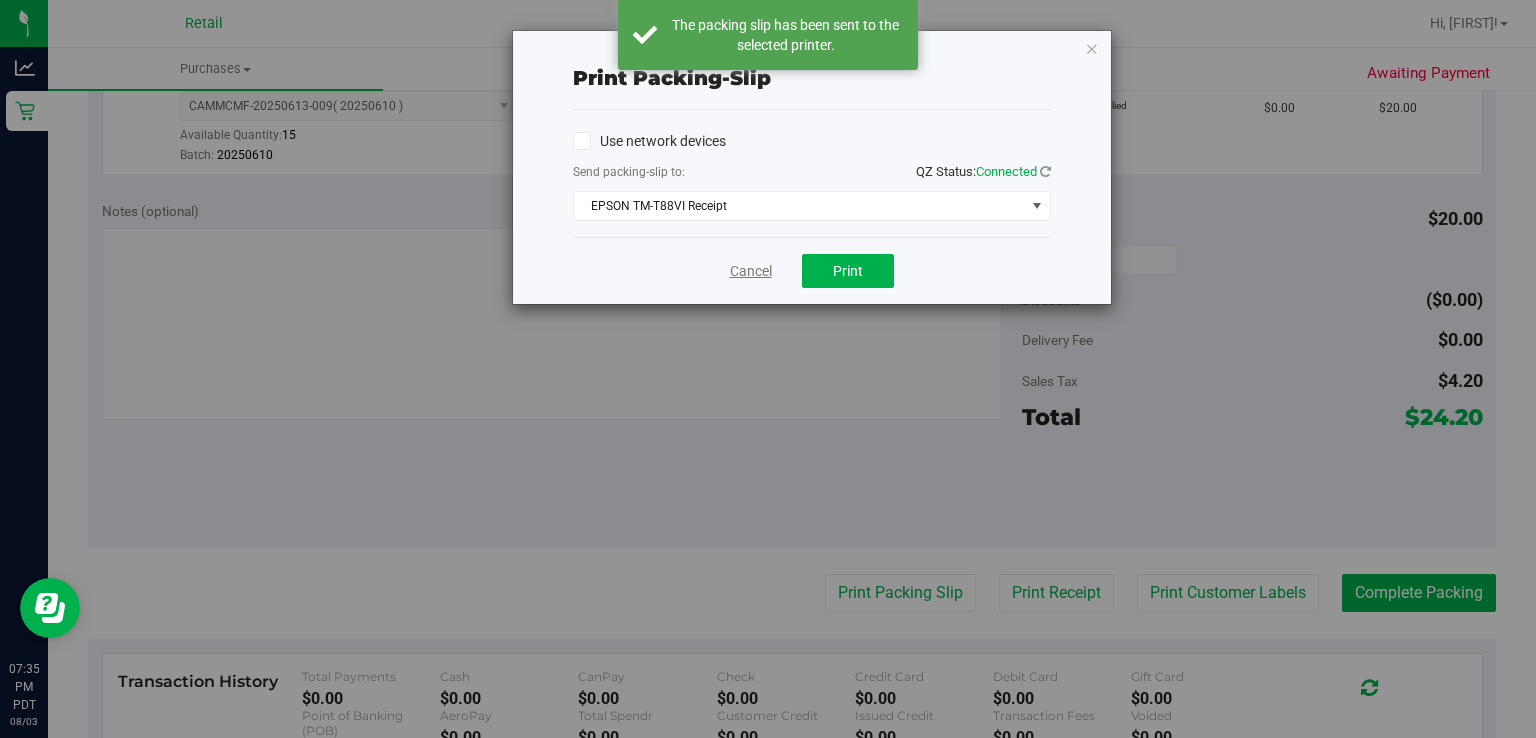 click on "Cancel" at bounding box center (751, 271) 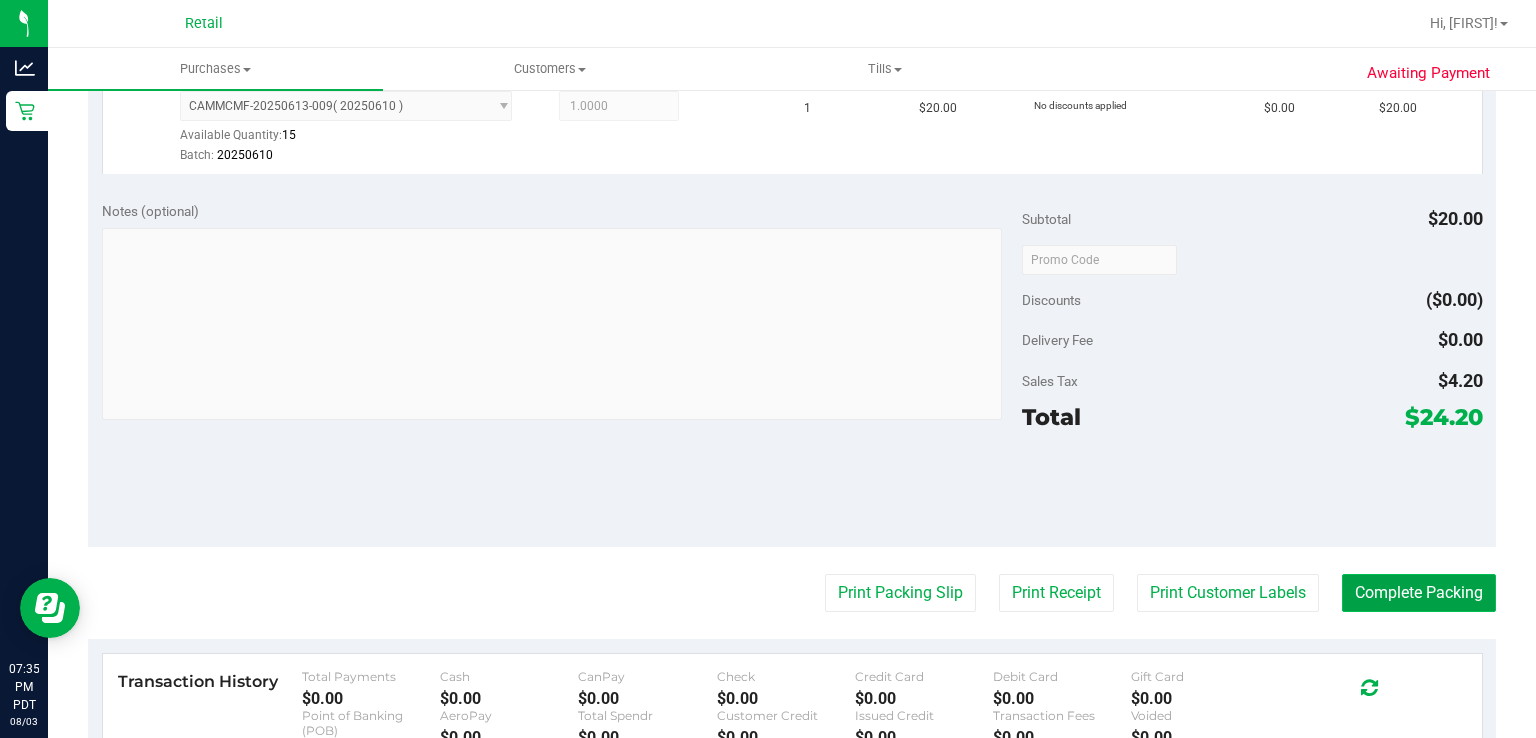 click on "Complete Packing" at bounding box center (1419, 593) 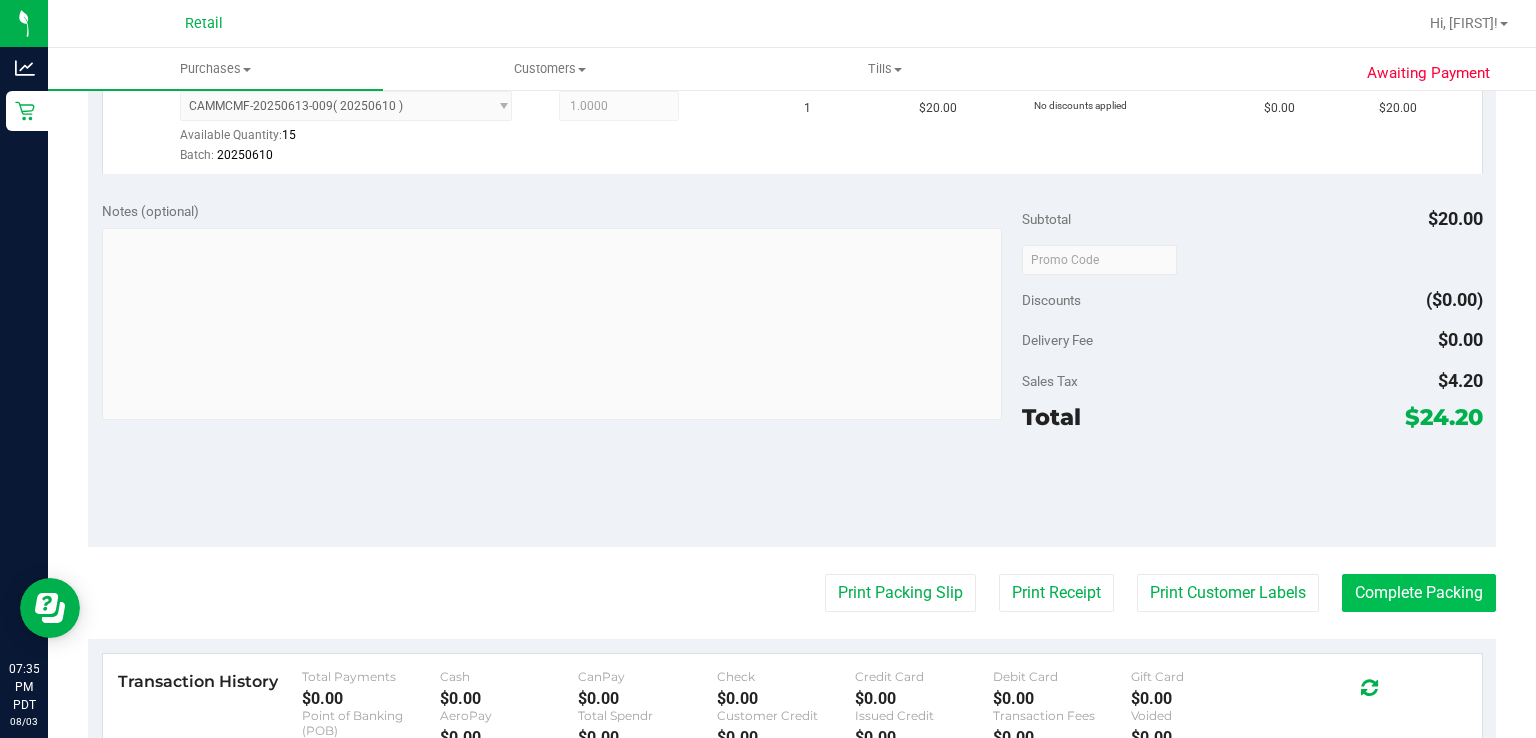 scroll, scrollTop: 0, scrollLeft: 0, axis: both 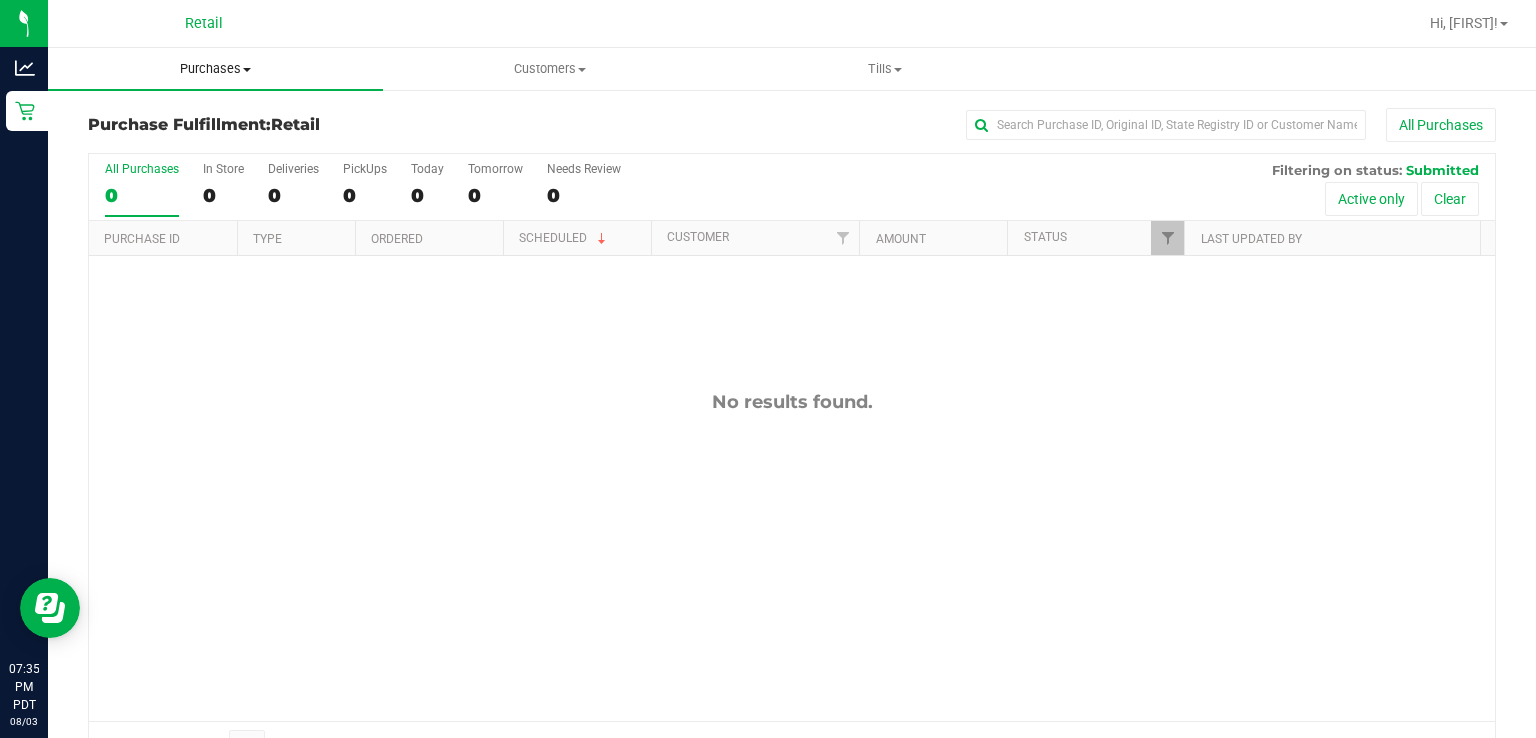 click on "Purchases" at bounding box center [215, 69] 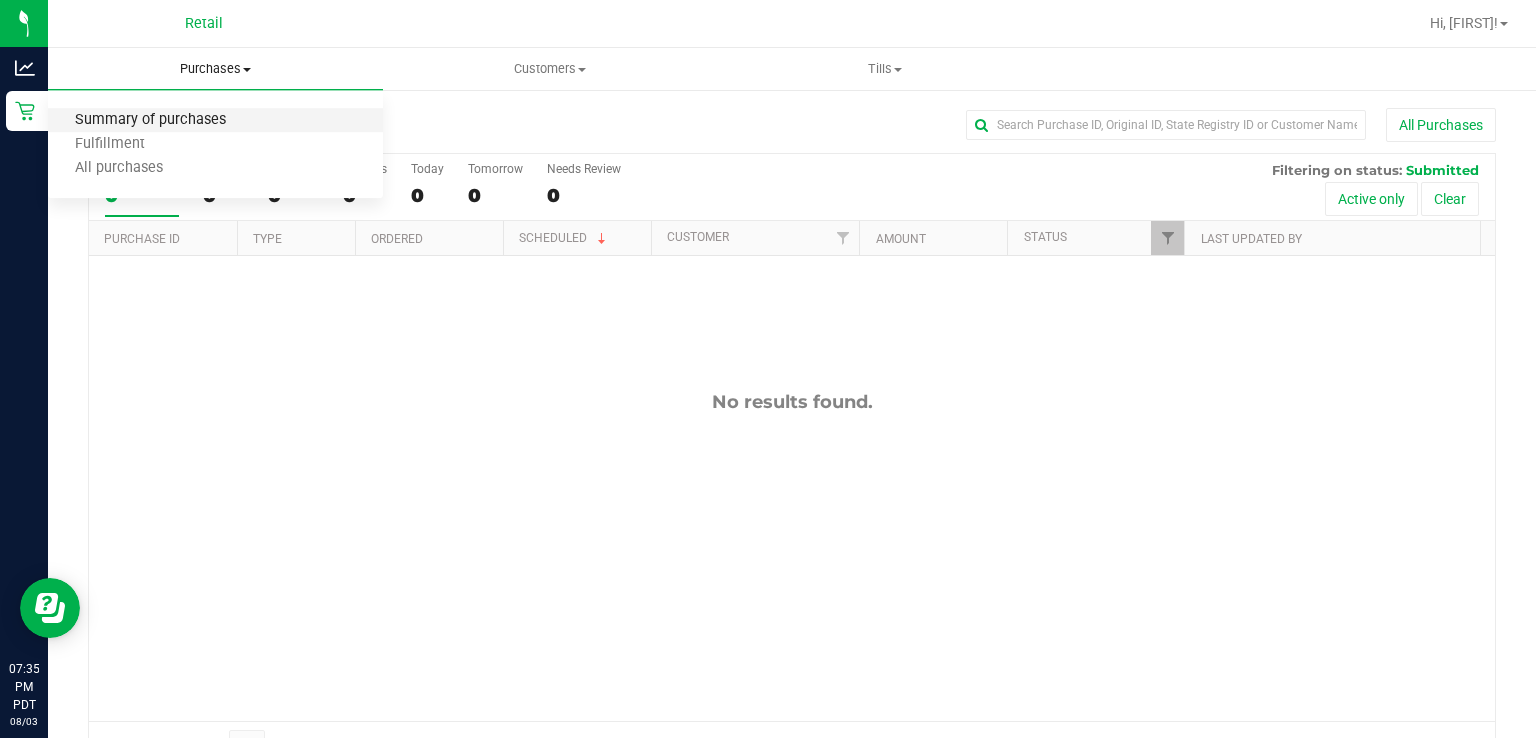 click on "Summary of purchases" at bounding box center [150, 120] 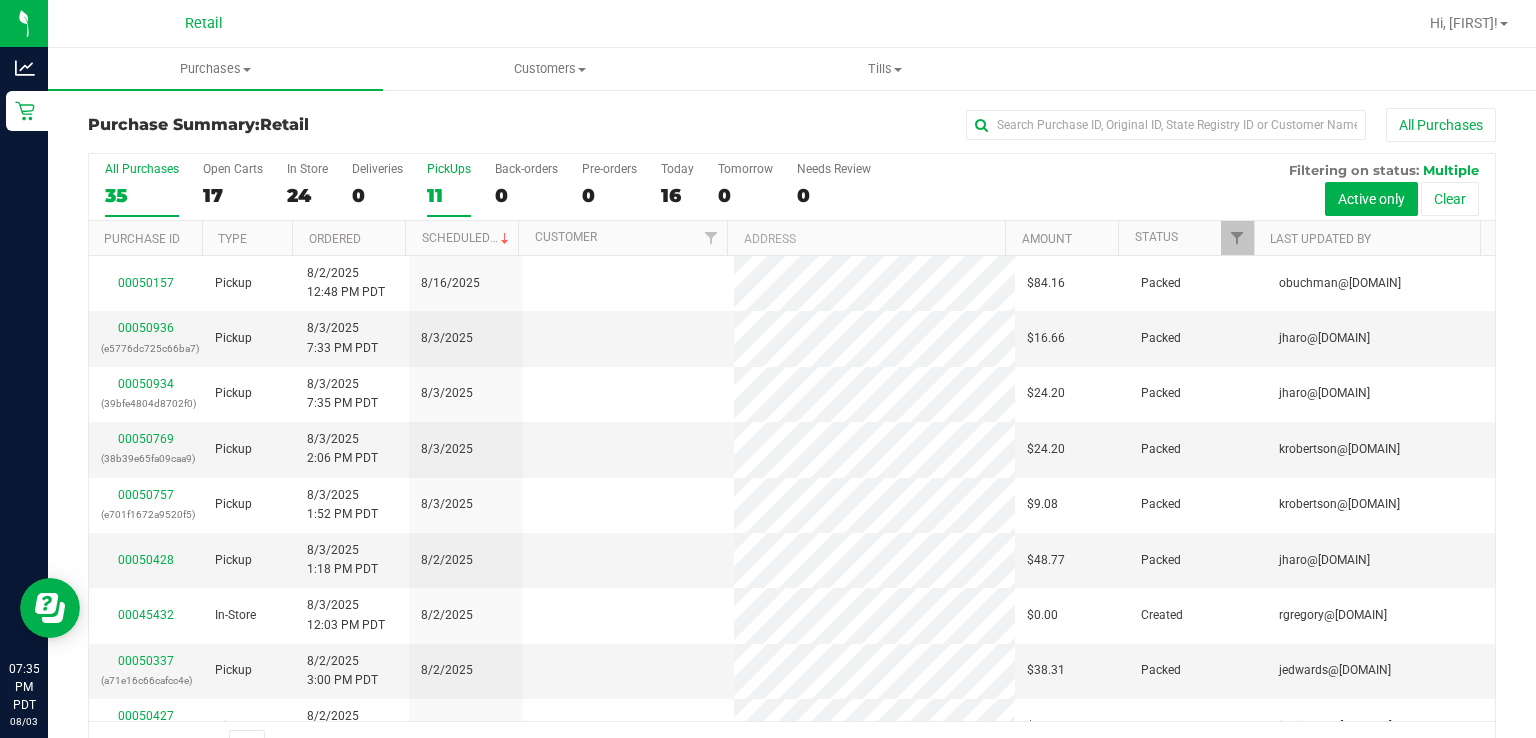 click on "PickUps
11" at bounding box center (449, 189) 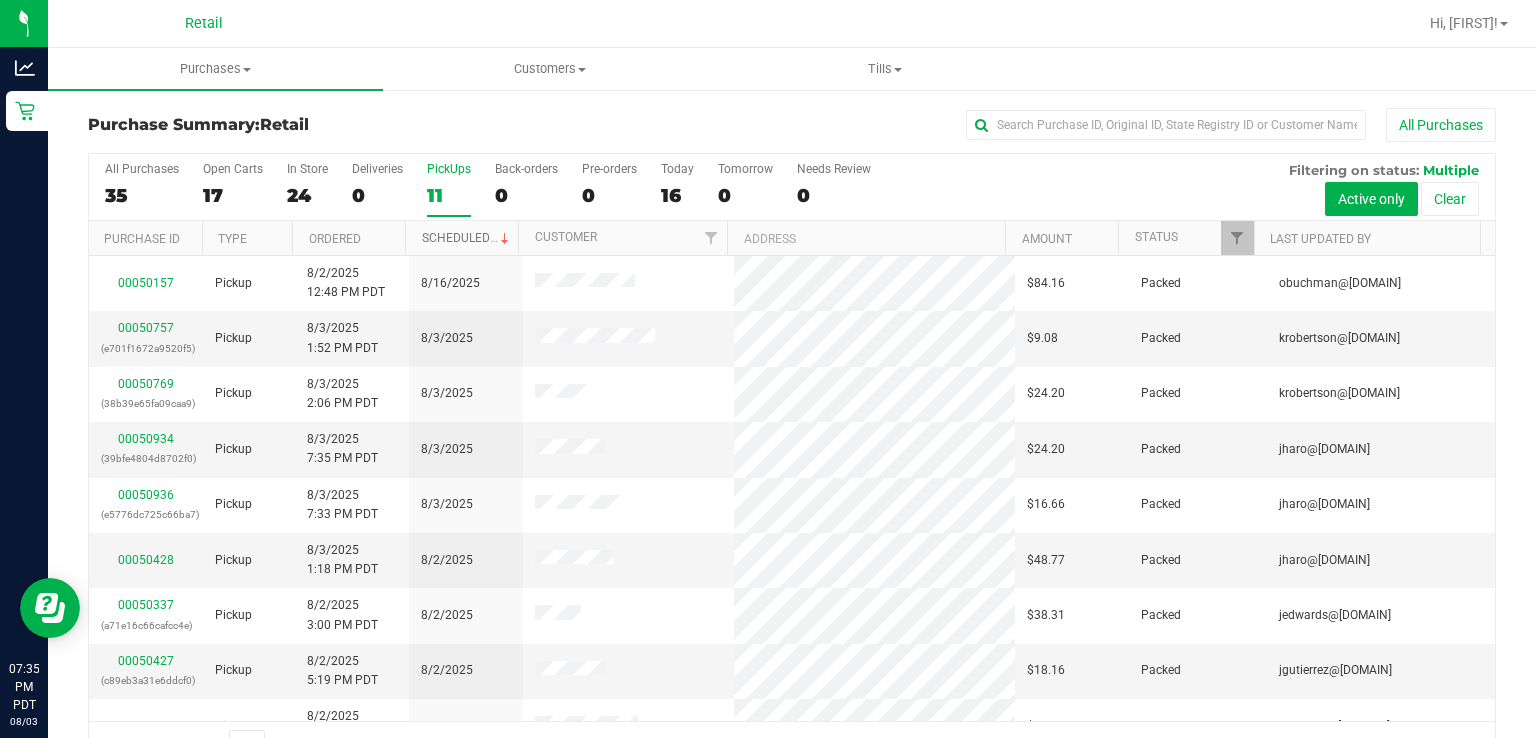 click on "Scheduled" at bounding box center (467, 238) 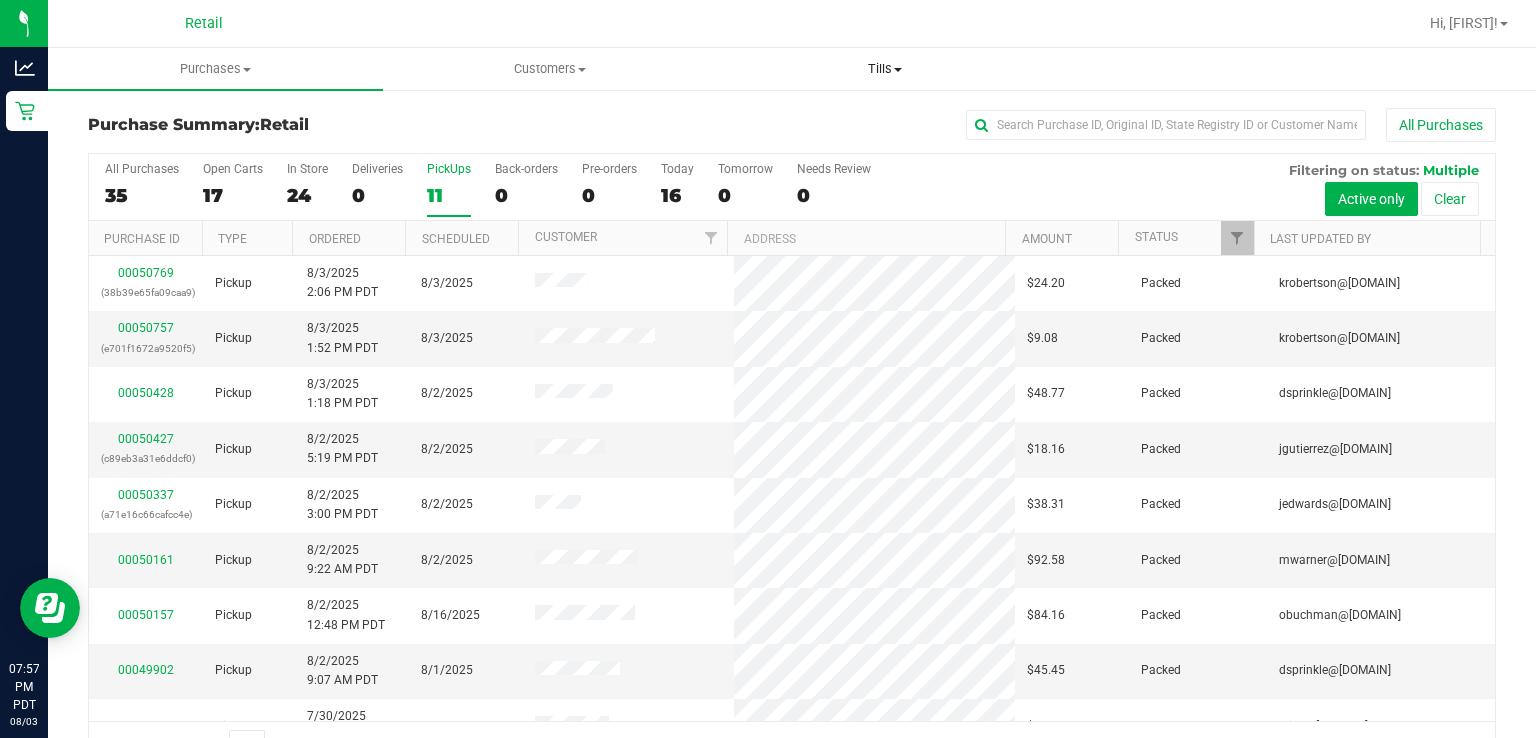 click on "Tills" at bounding box center (885, 69) 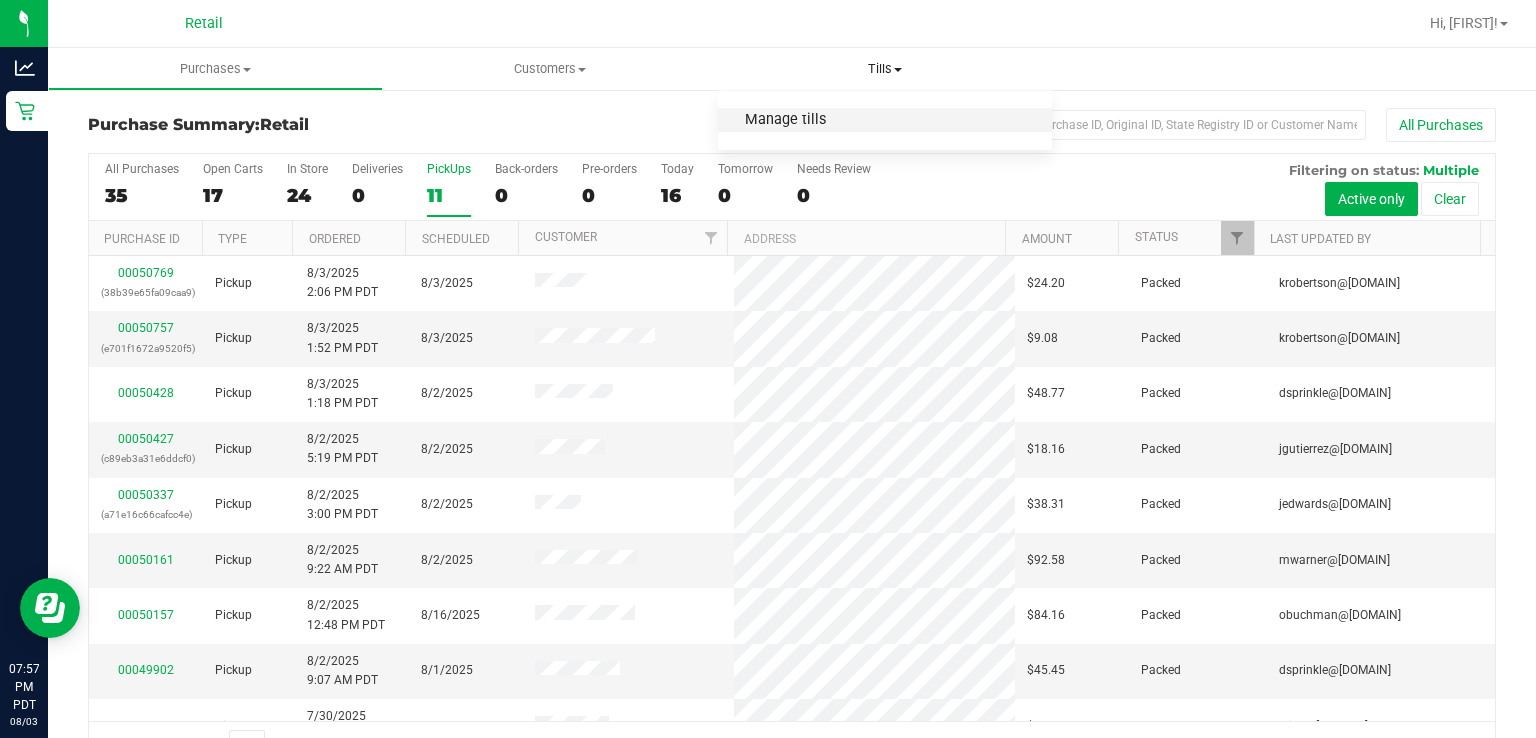 click on "Manage tills" at bounding box center (785, 120) 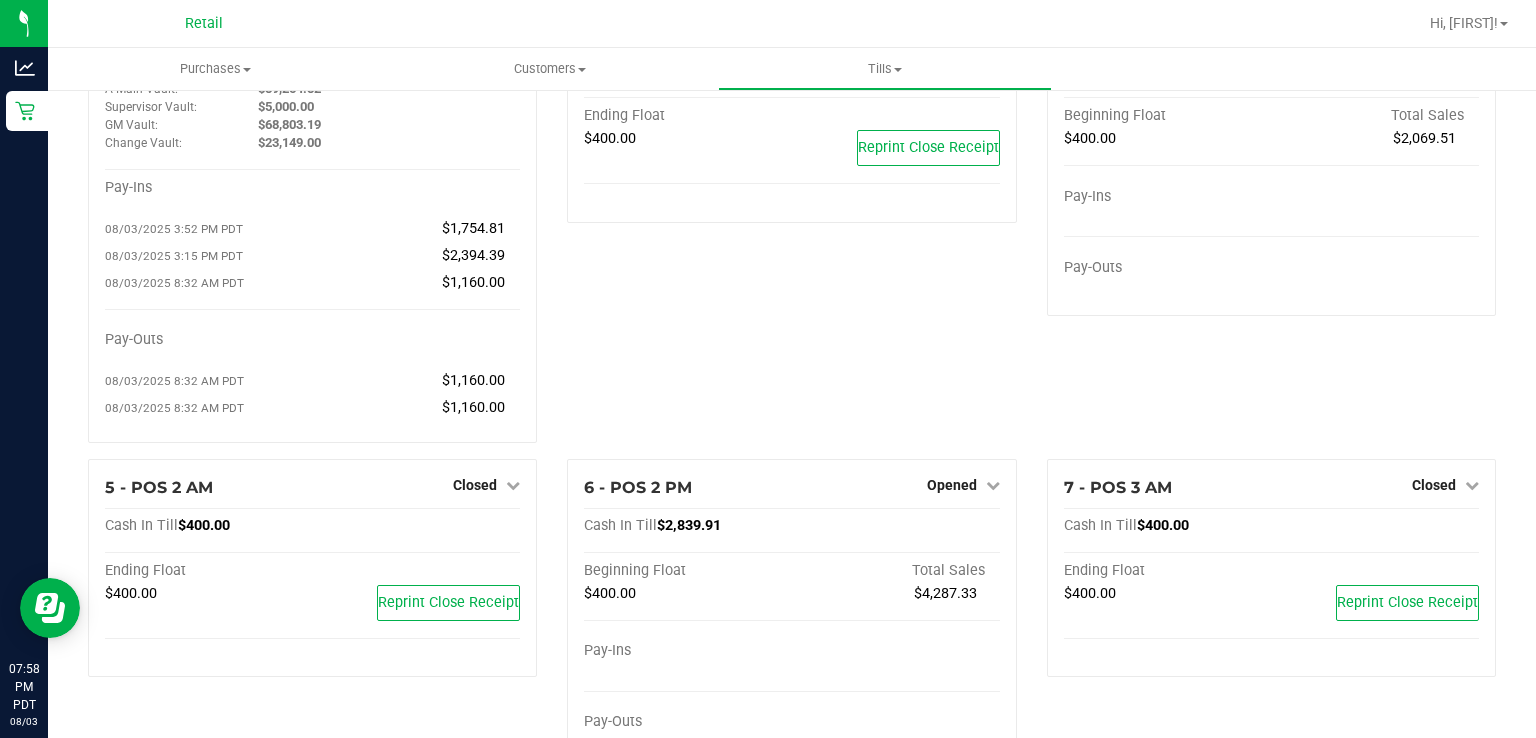 scroll, scrollTop: 141, scrollLeft: 0, axis: vertical 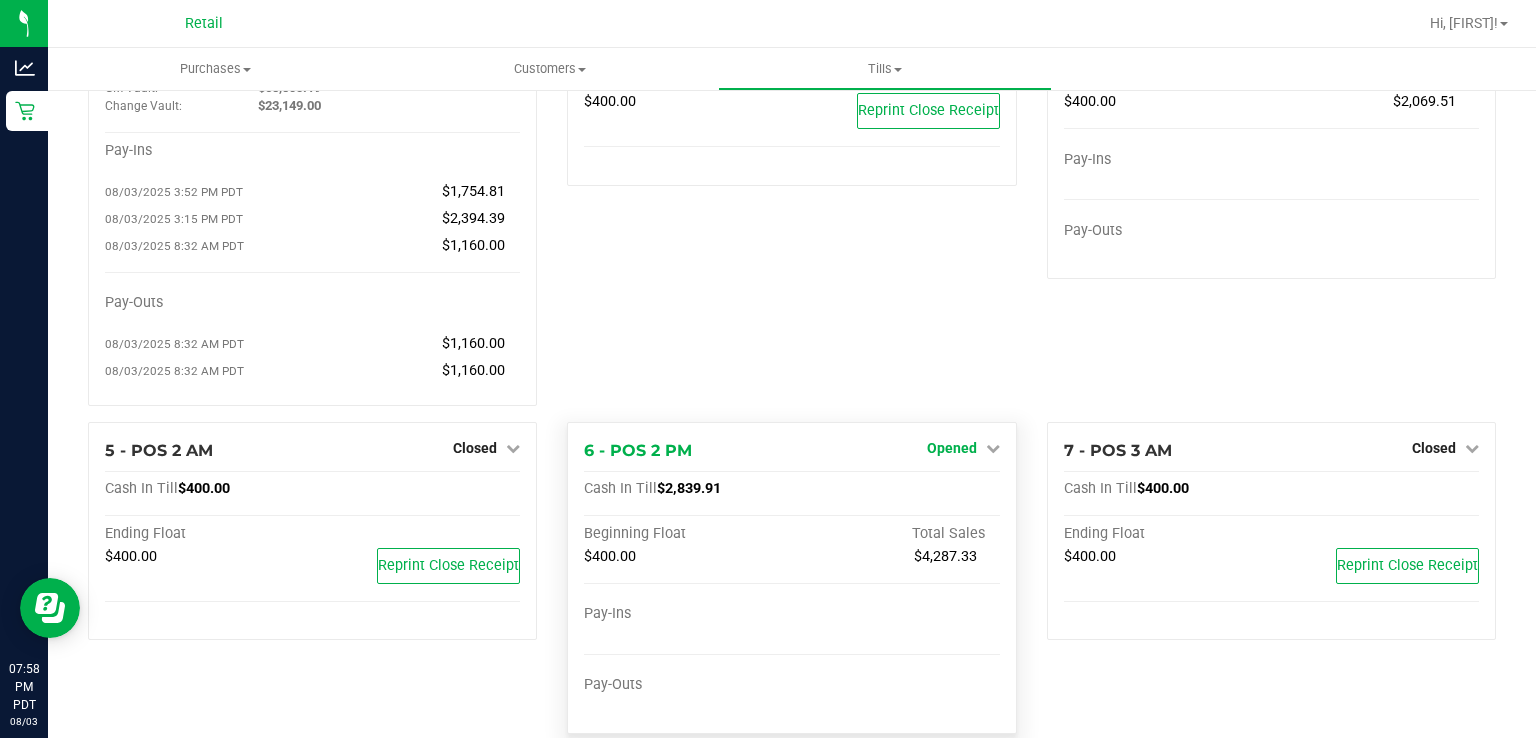 click on "Opened" at bounding box center [952, 448] 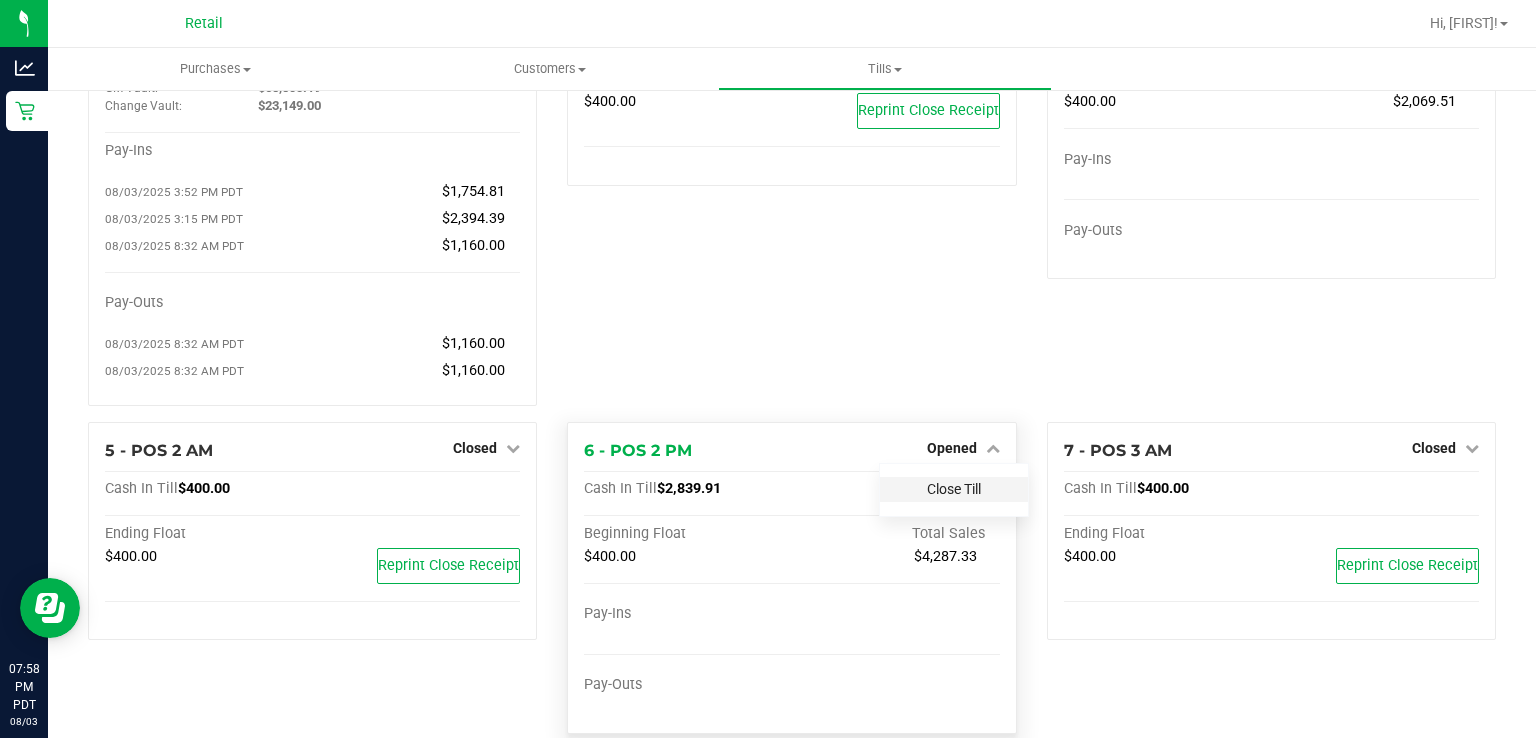 click on "Close Till" at bounding box center (954, 489) 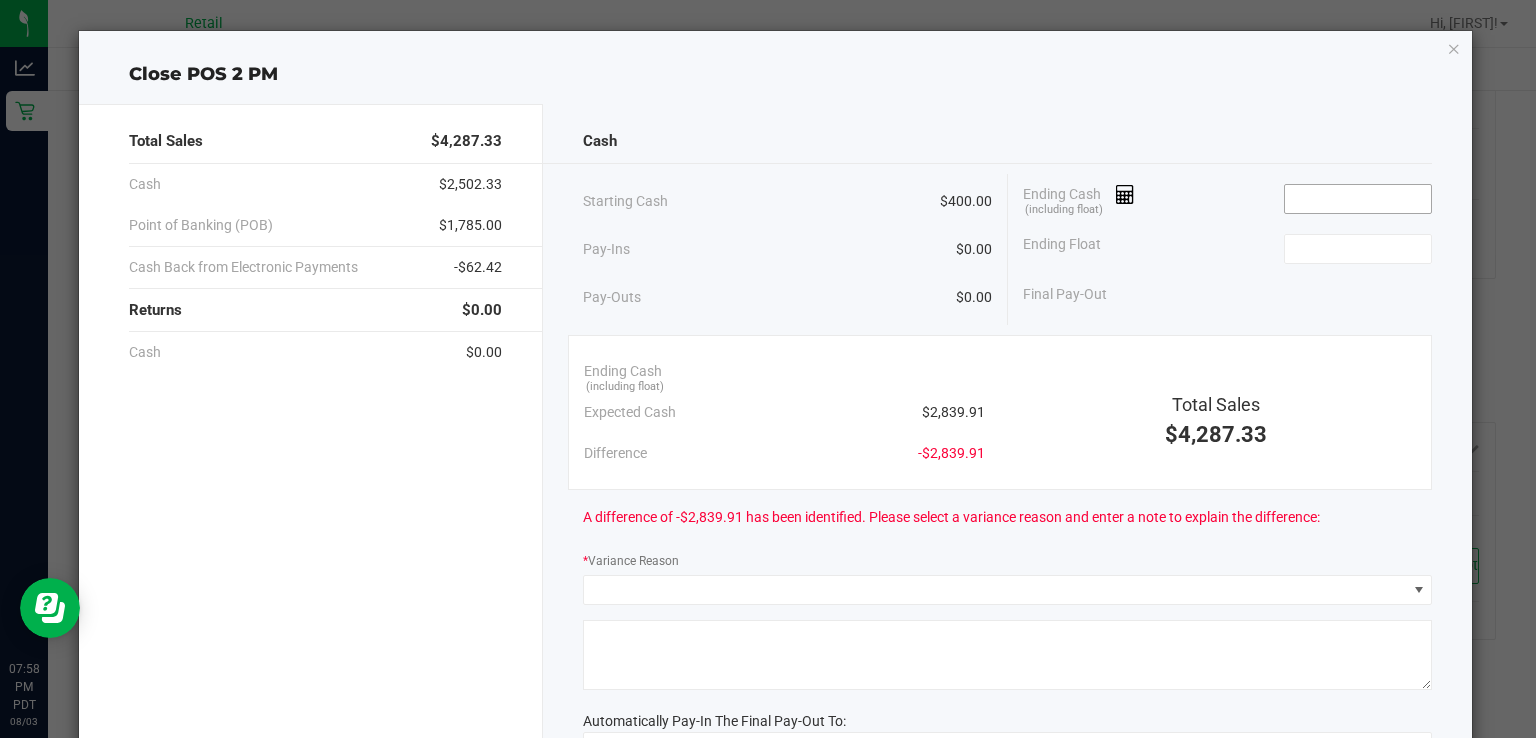 click at bounding box center [1358, 199] 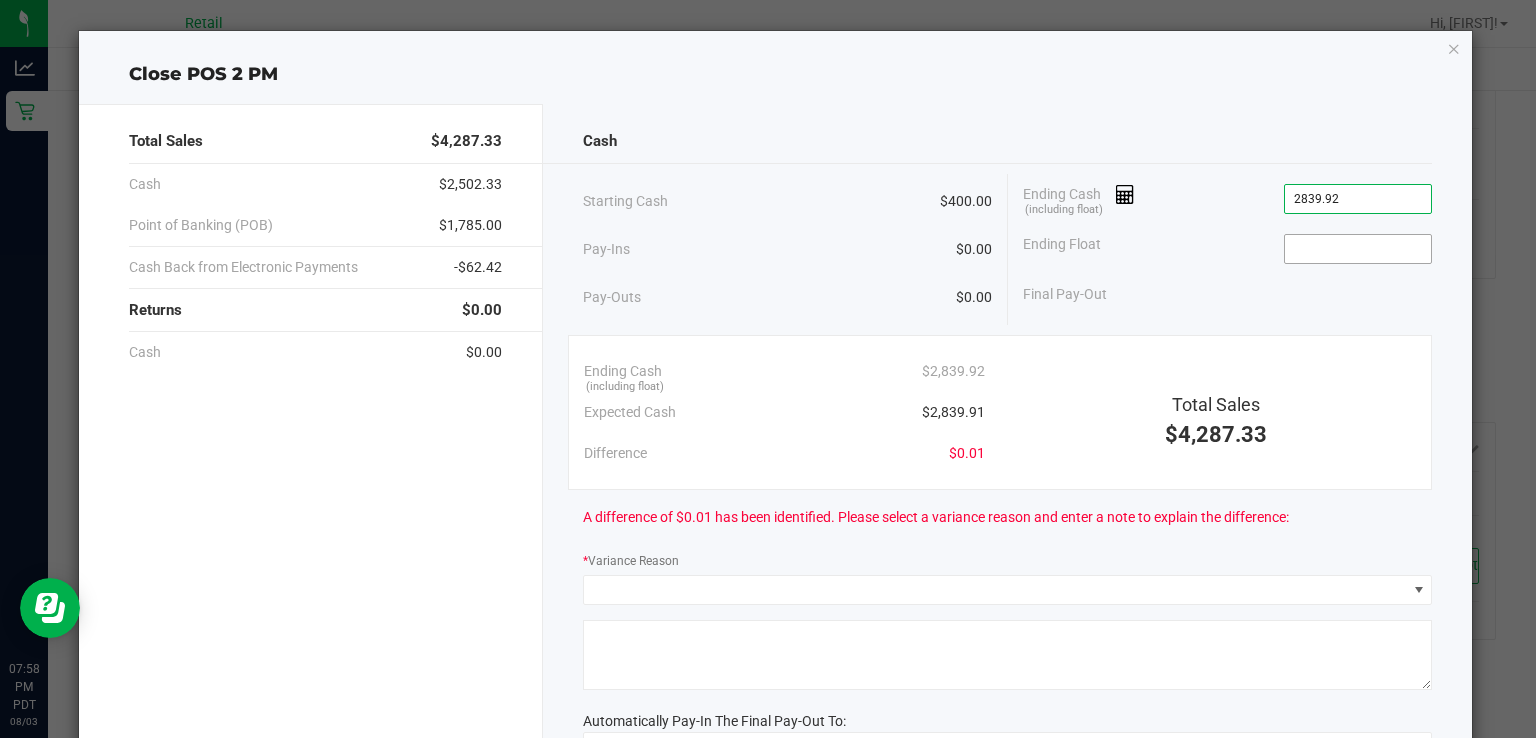 click at bounding box center (1358, 249) 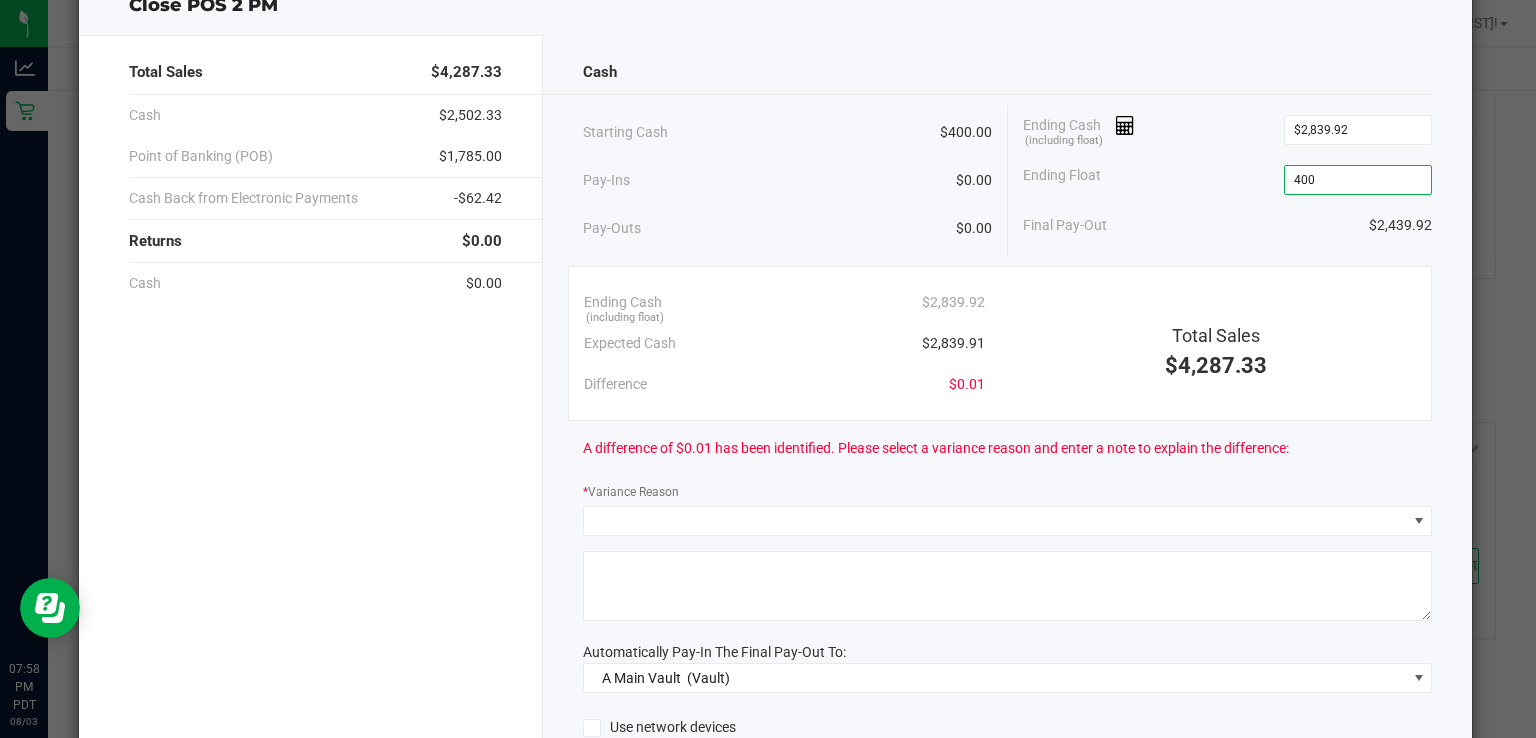scroll, scrollTop: 88, scrollLeft: 0, axis: vertical 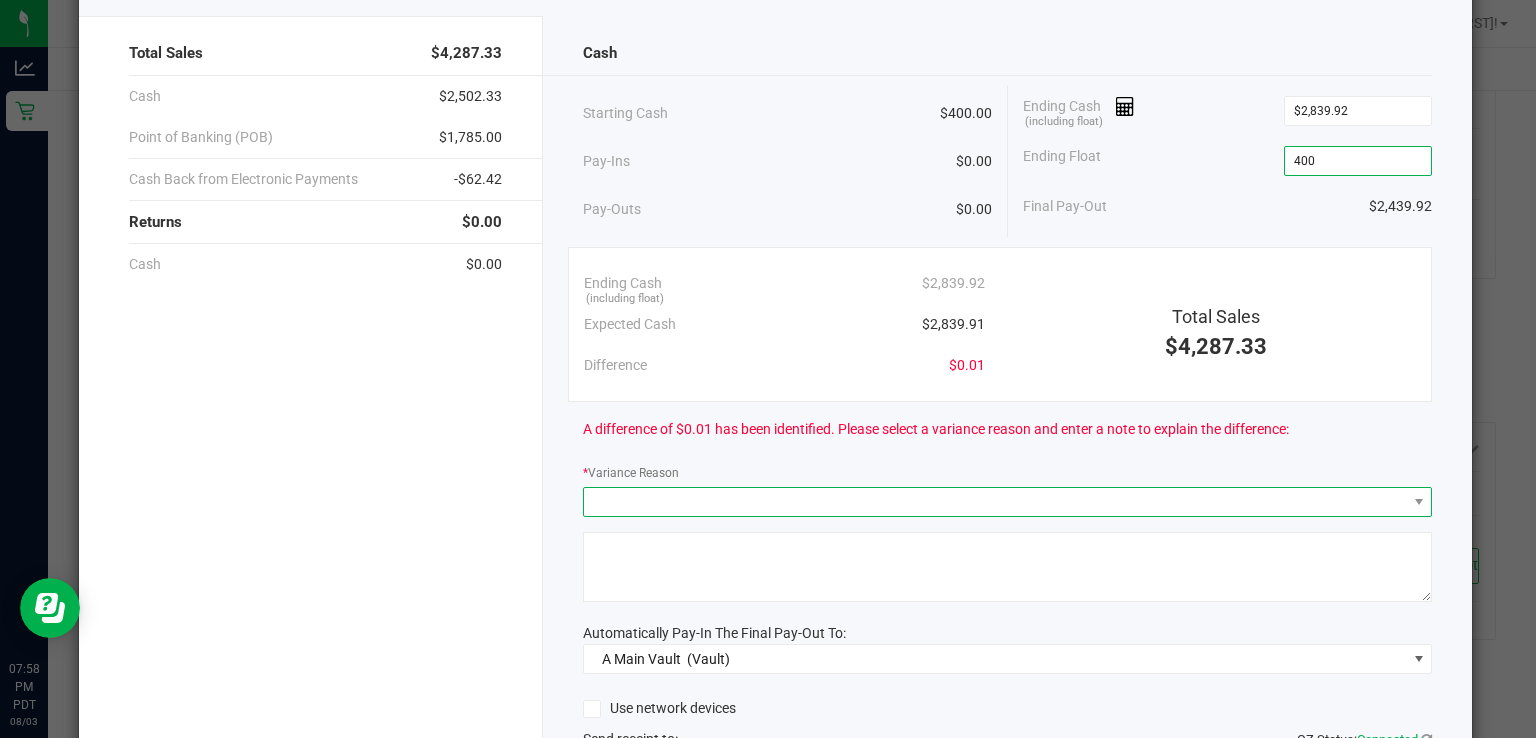 click at bounding box center (995, 502) 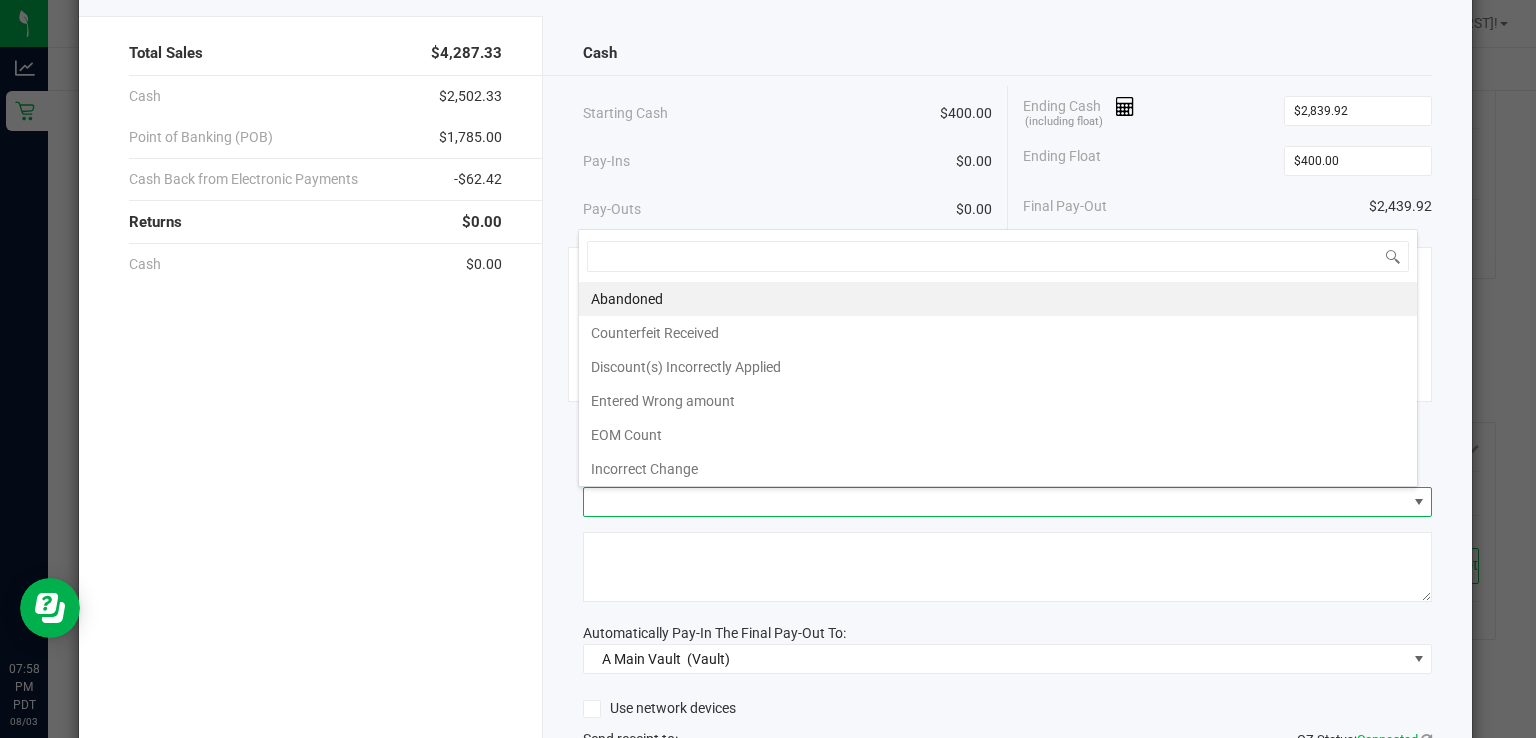 scroll, scrollTop: 99970, scrollLeft: 99159, axis: both 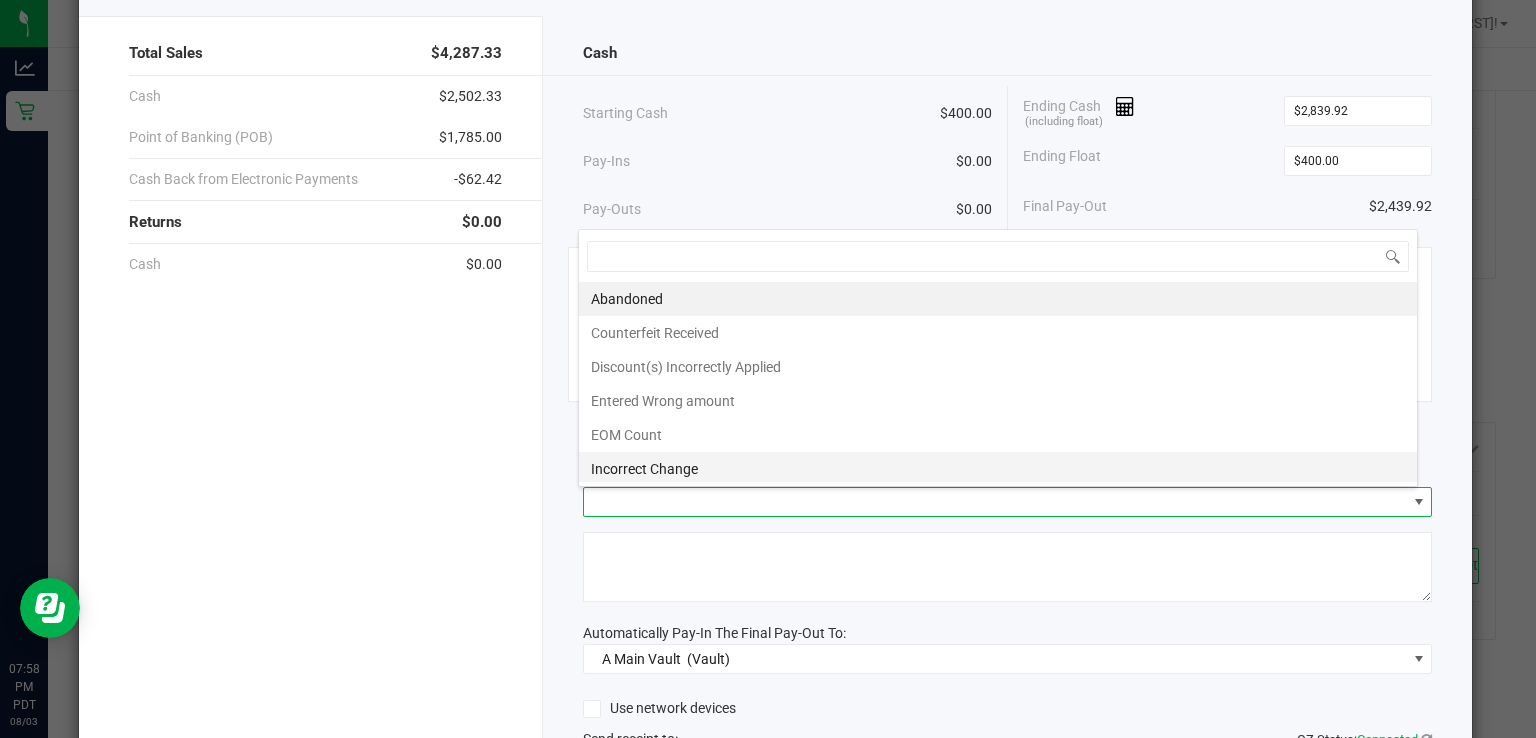 click on "Incorrect Change" at bounding box center [998, 469] 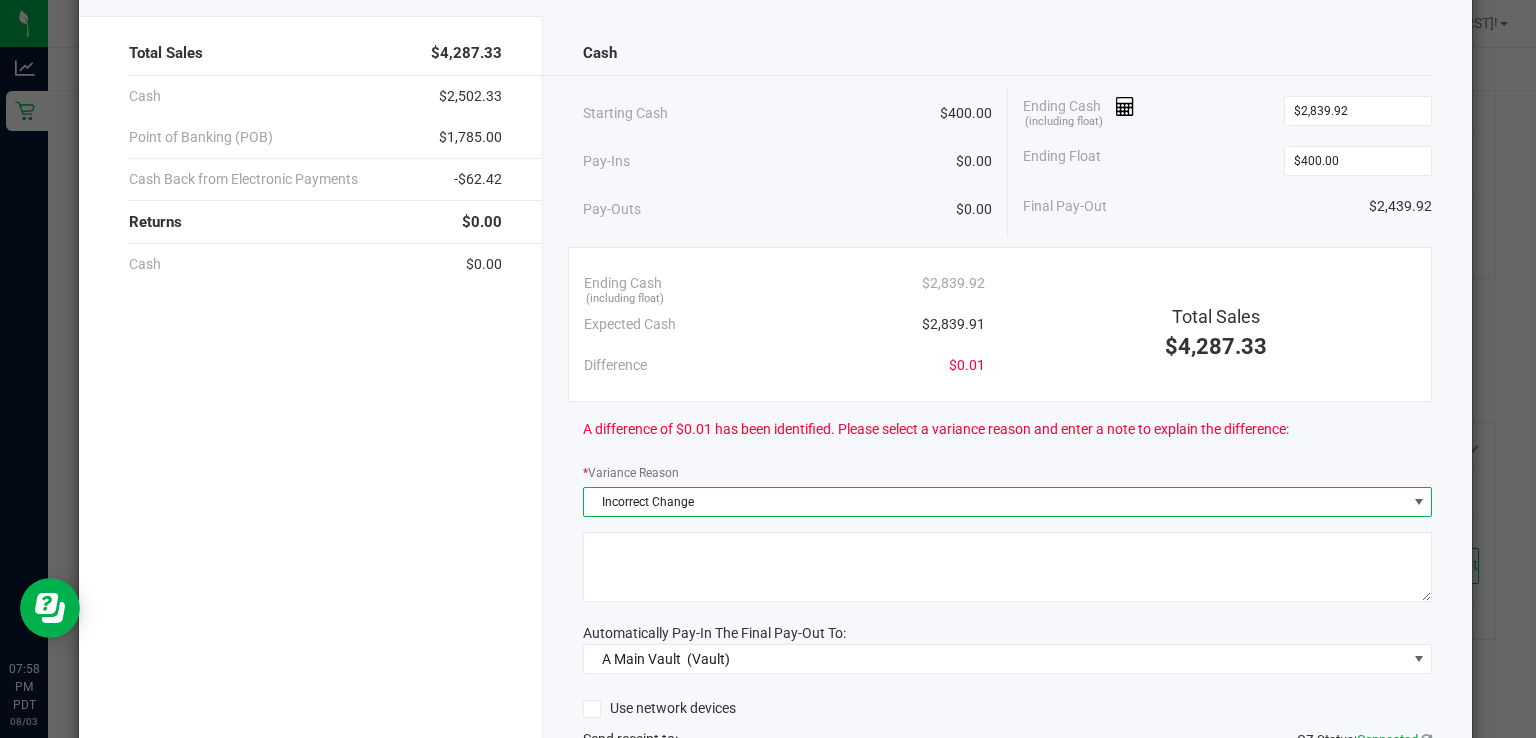click 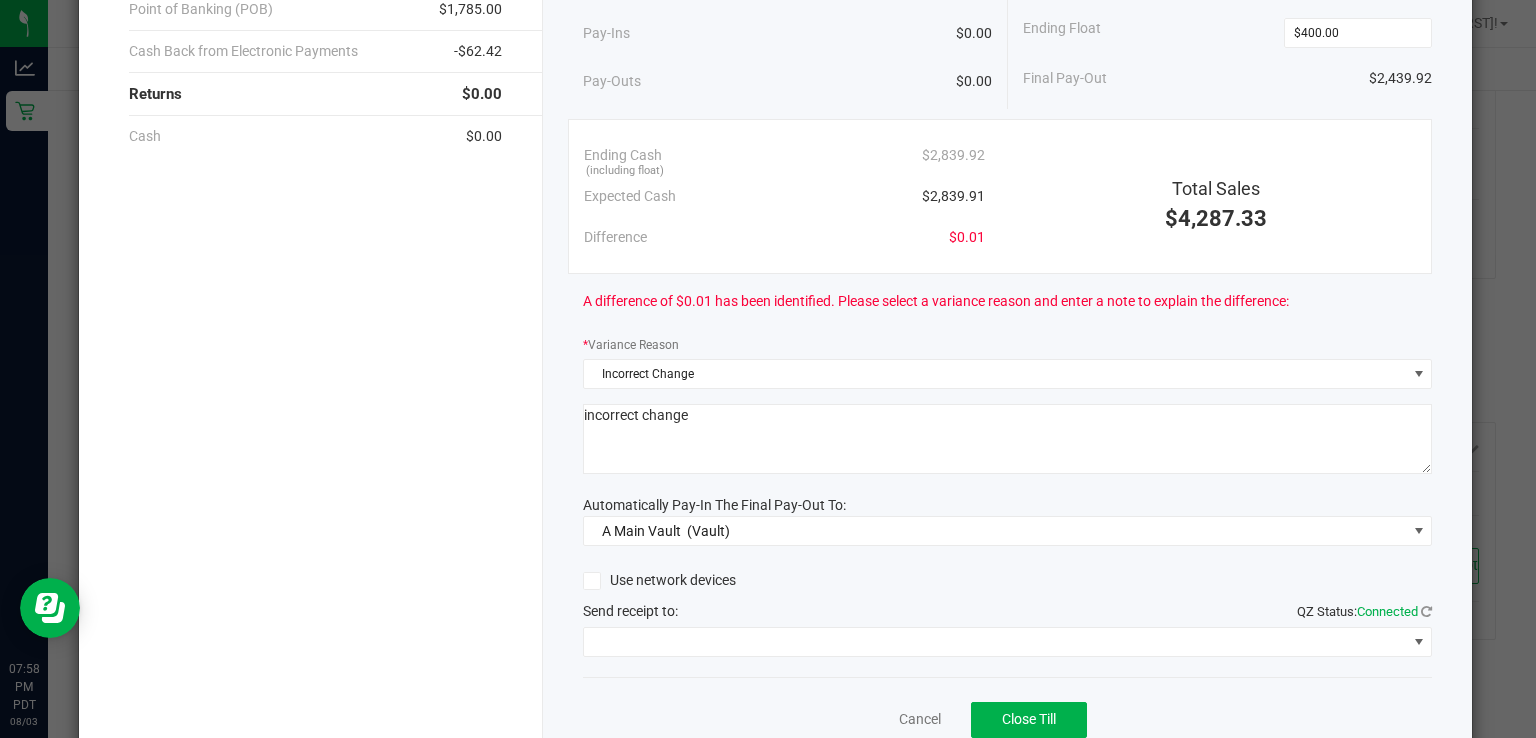 scroll, scrollTop: 296, scrollLeft: 0, axis: vertical 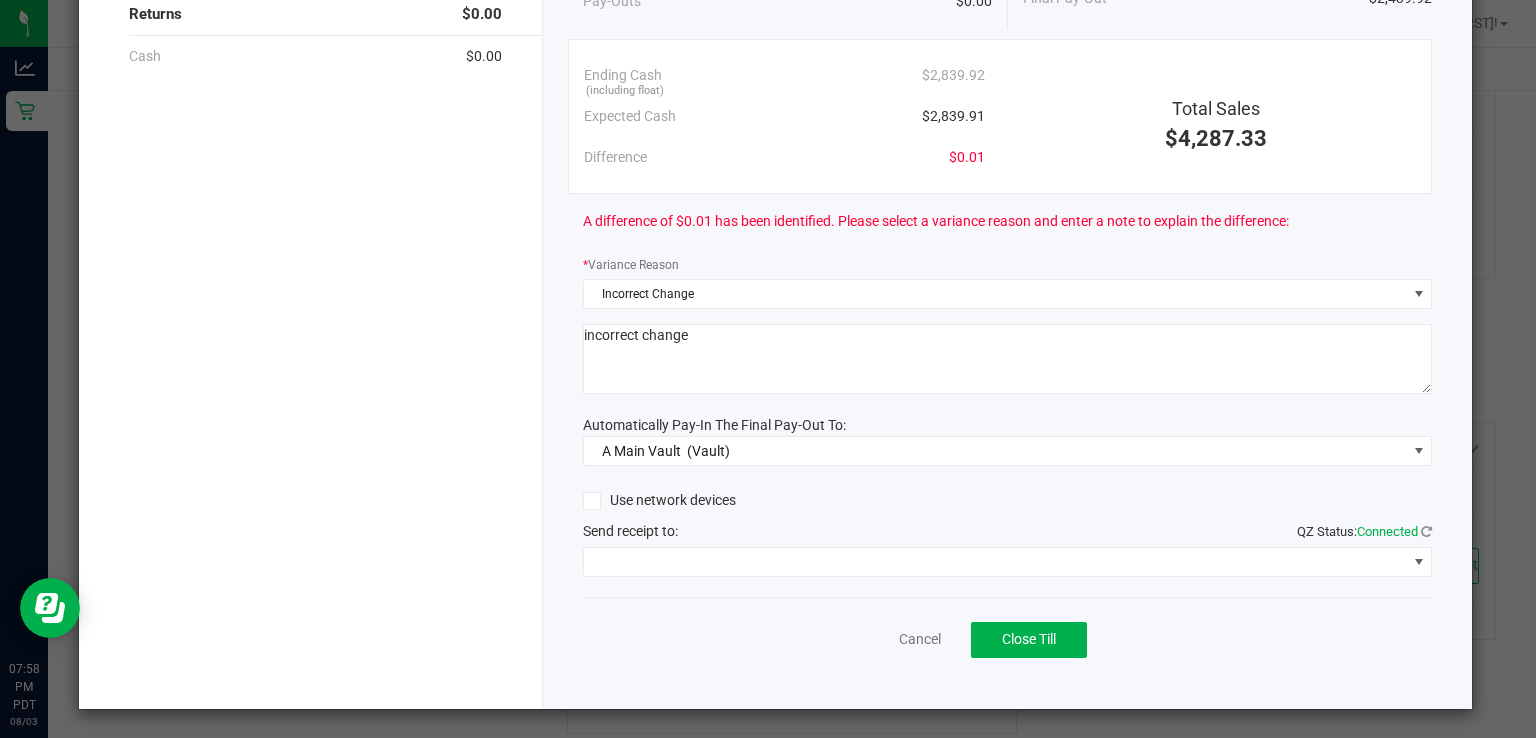 type on "incorrect change" 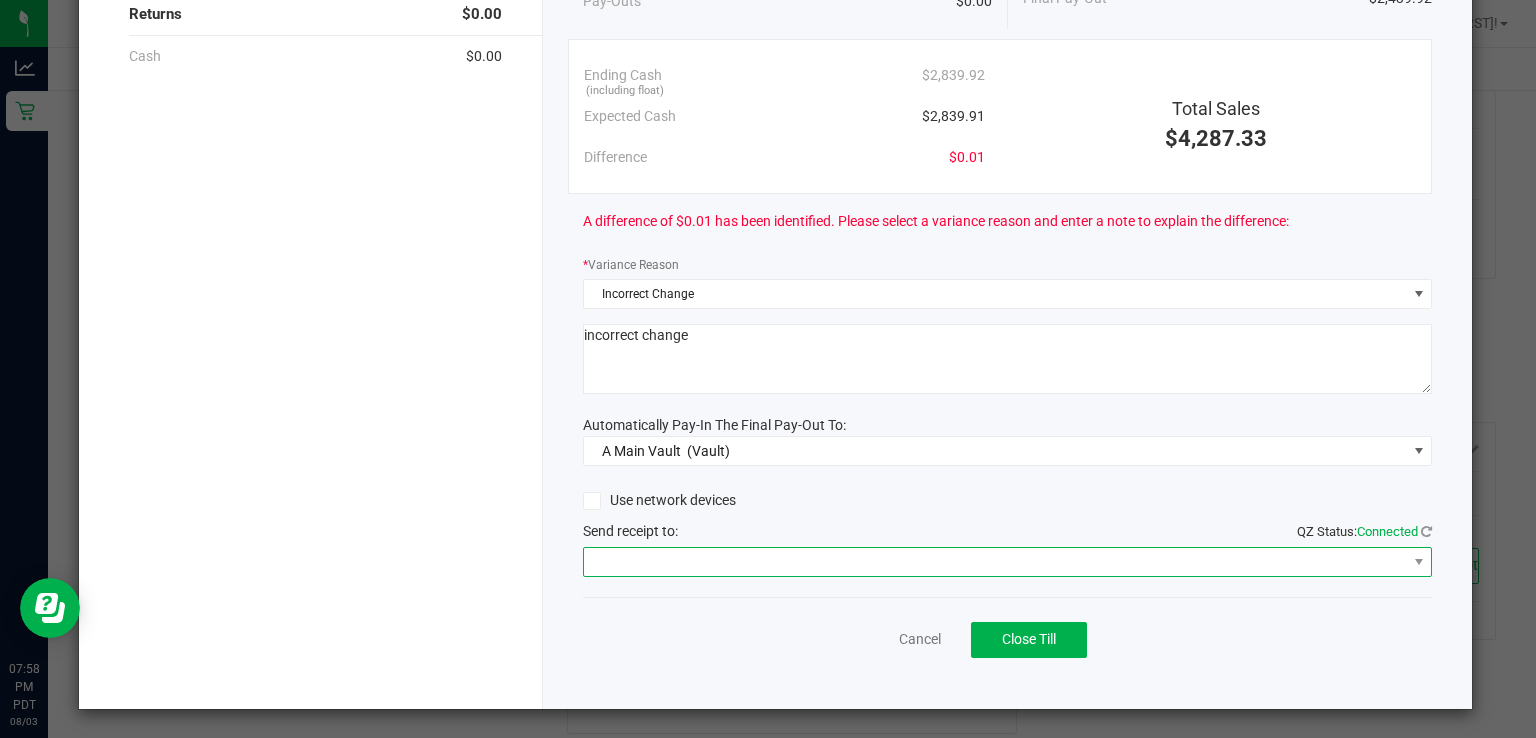 click at bounding box center [995, 562] 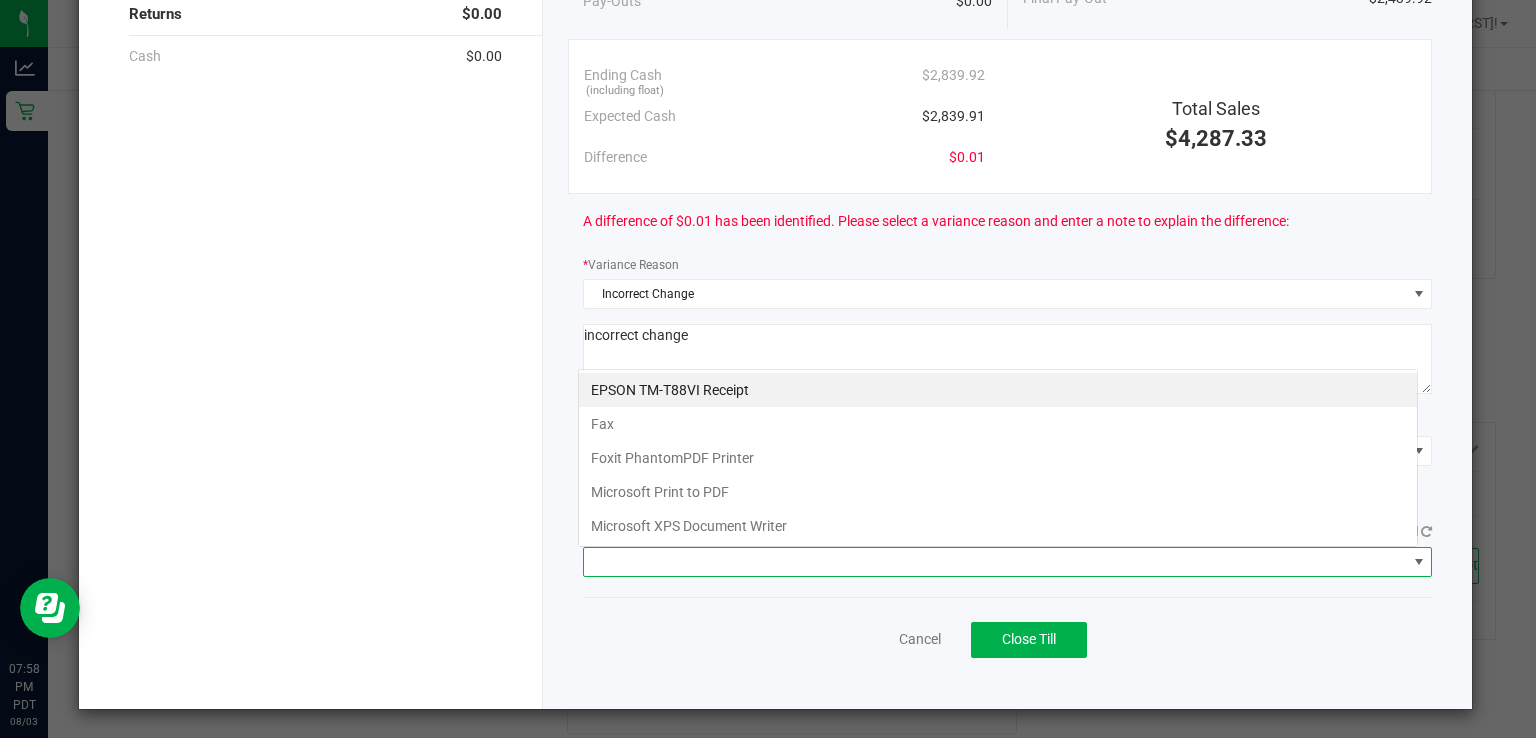 scroll, scrollTop: 99970, scrollLeft: 99159, axis: both 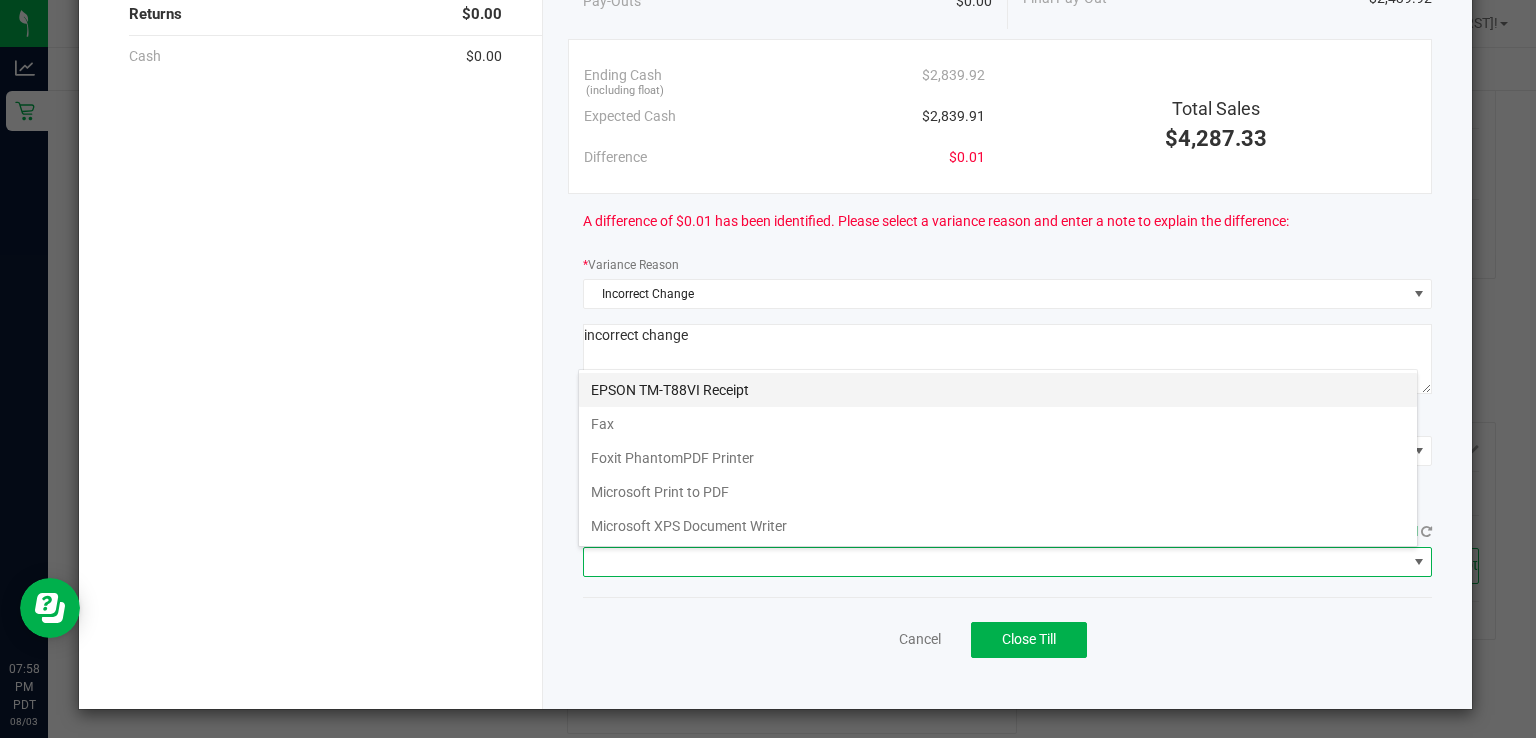 click on "EPSON TM-T88VI Receipt" at bounding box center [998, 390] 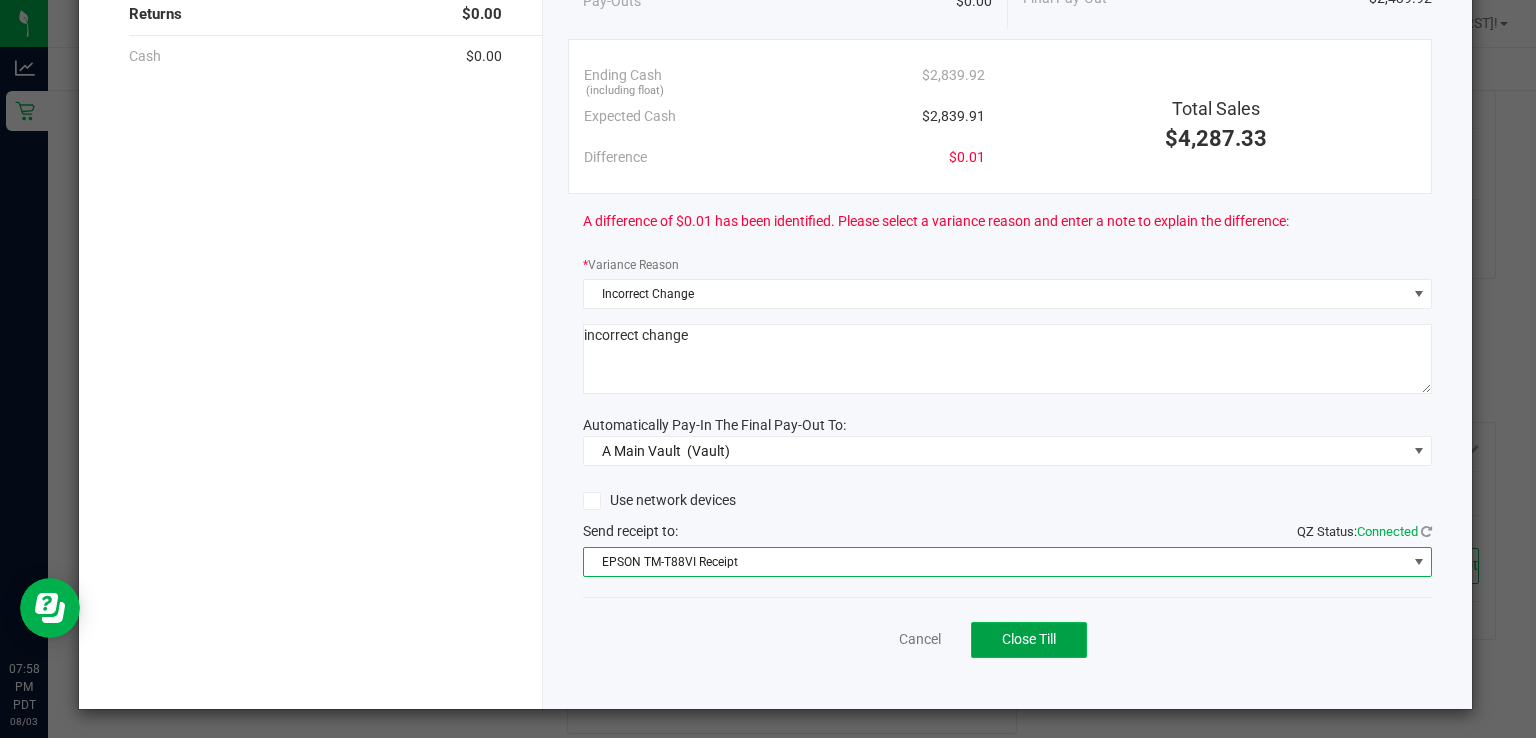 click on "Close Till" 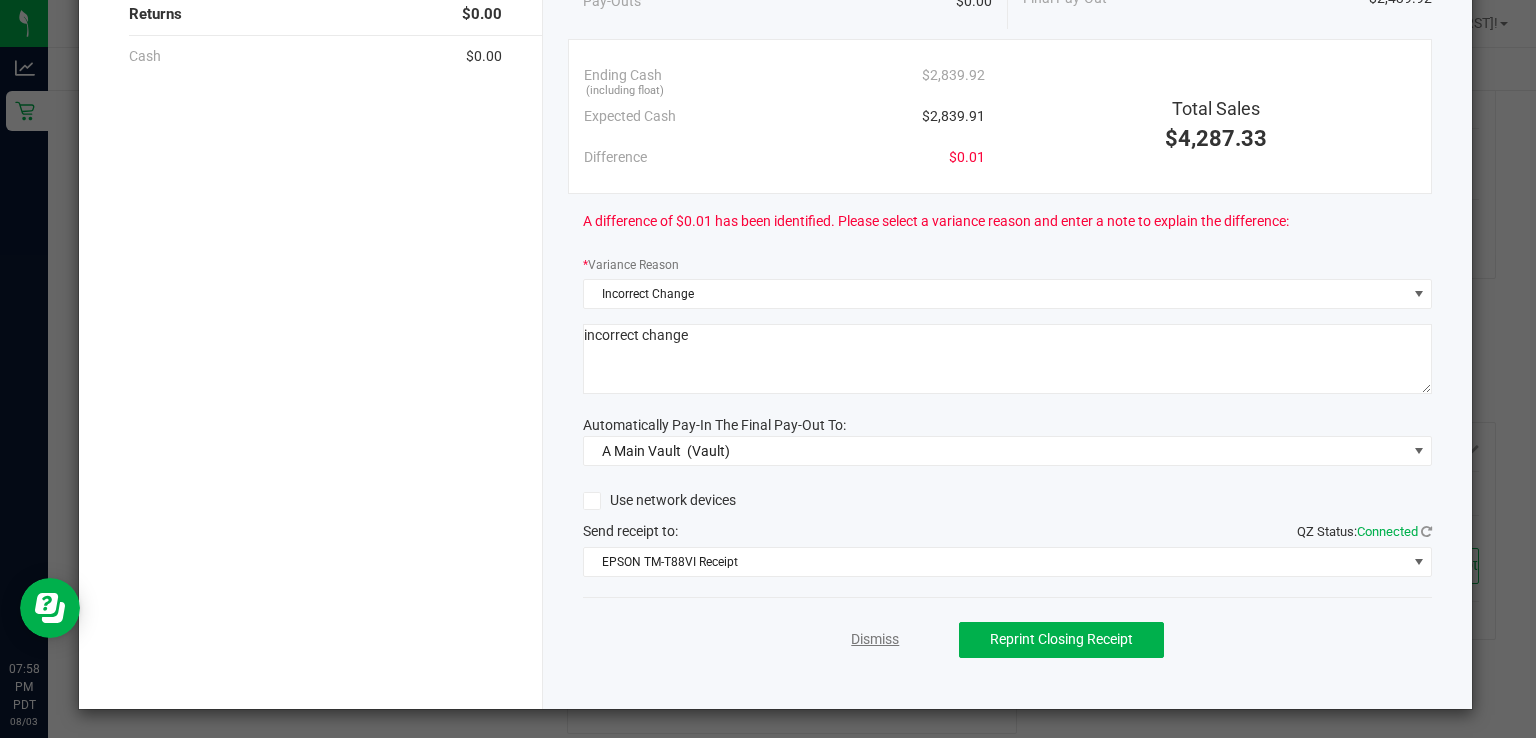 click on "Dismiss" 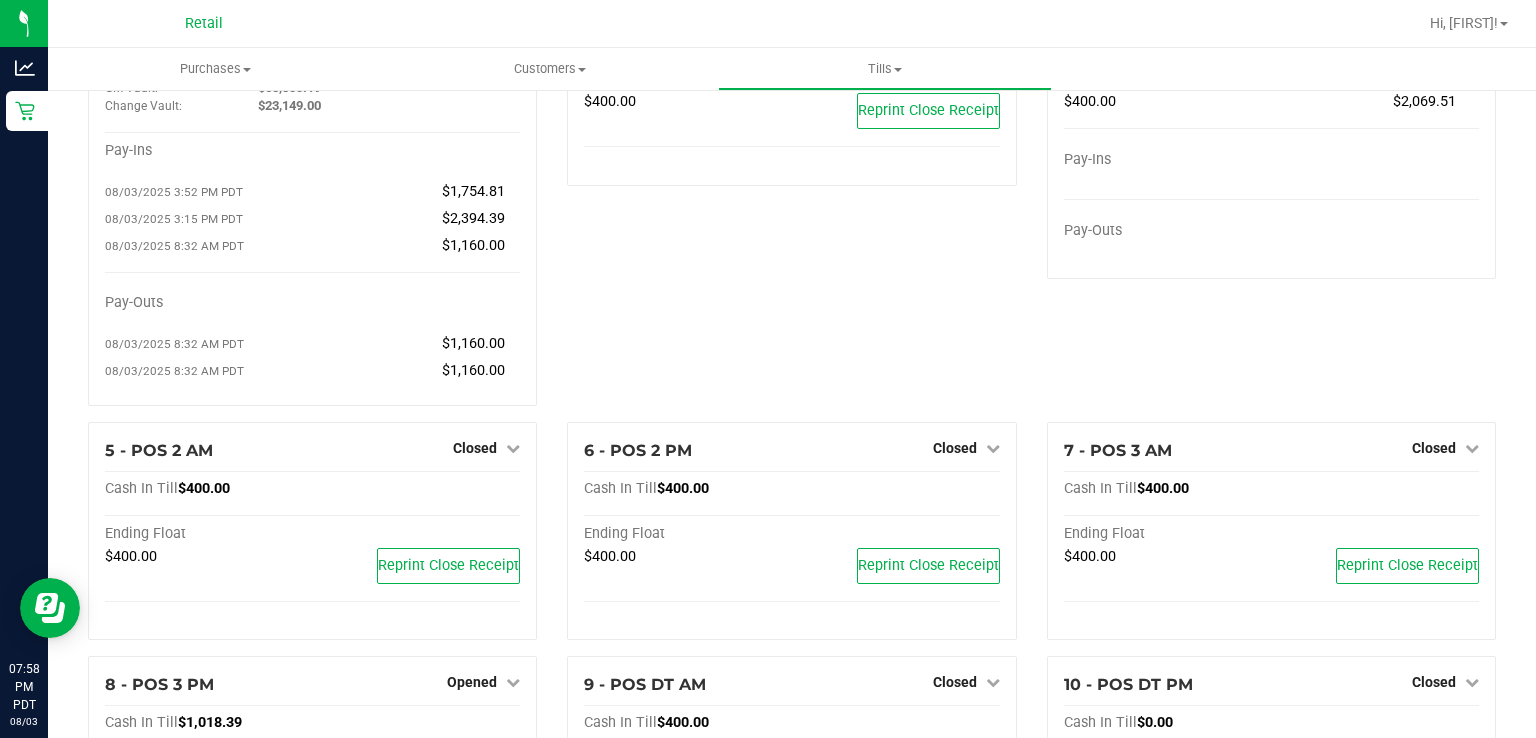 scroll, scrollTop: 0, scrollLeft: 0, axis: both 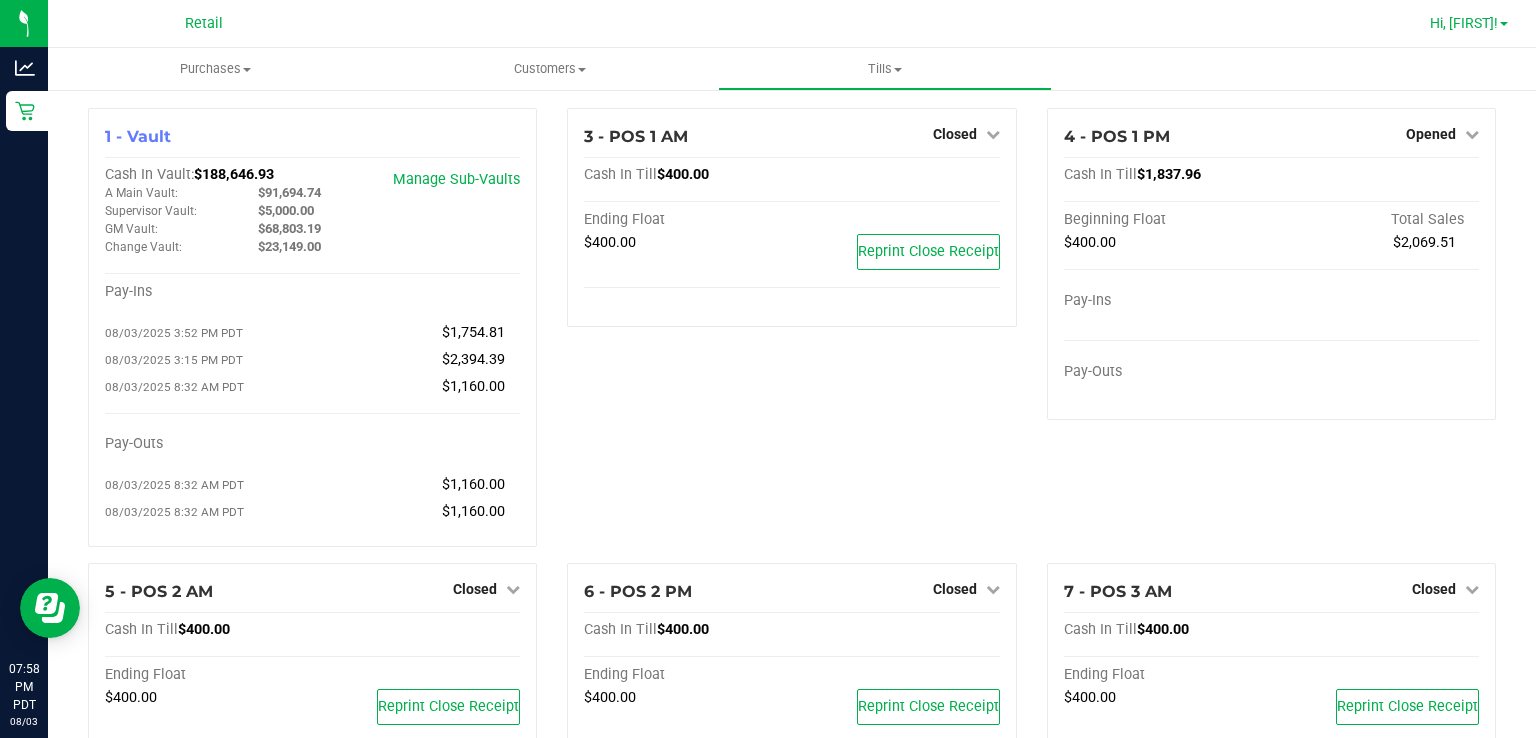 click at bounding box center [1504, 24] 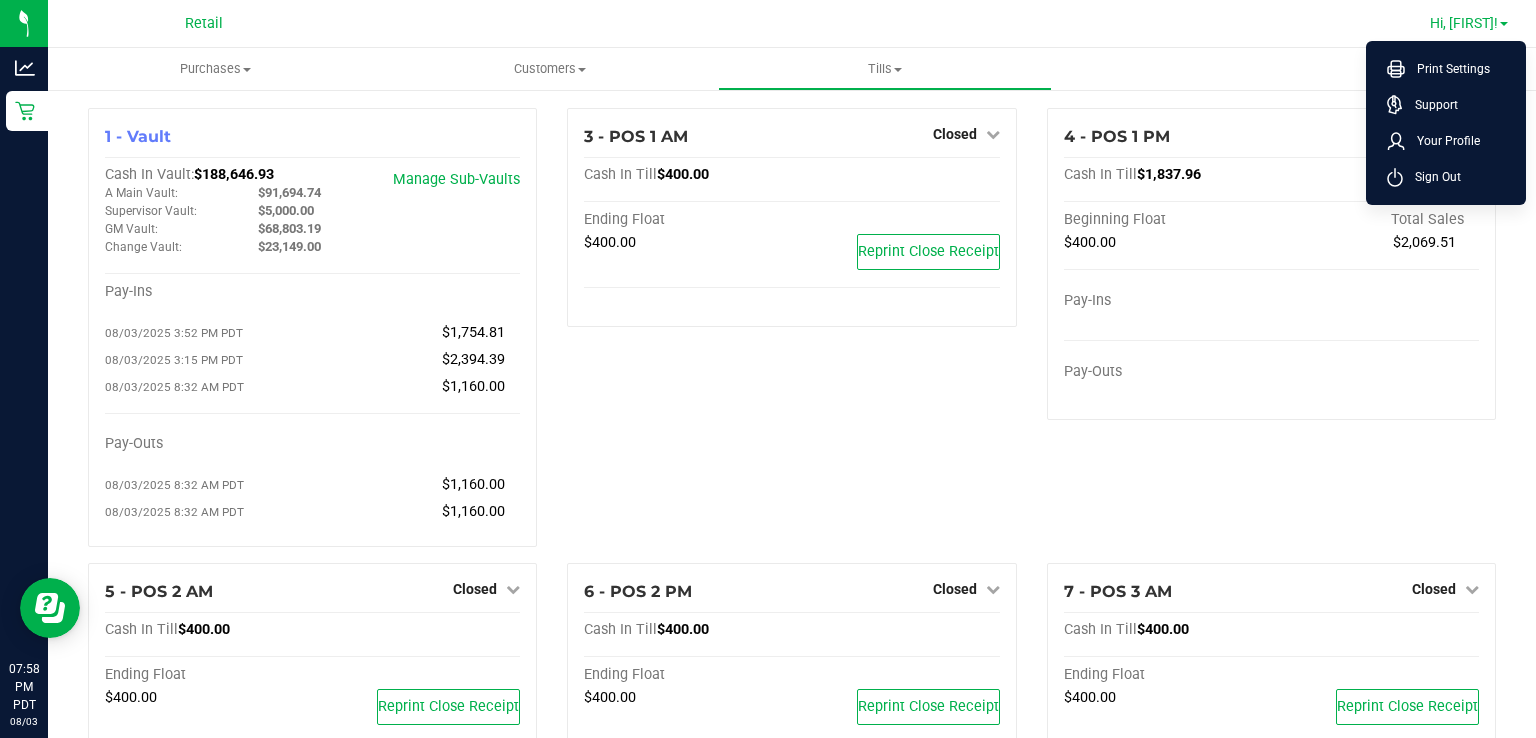 click on "Sign Out" at bounding box center [1446, 177] 